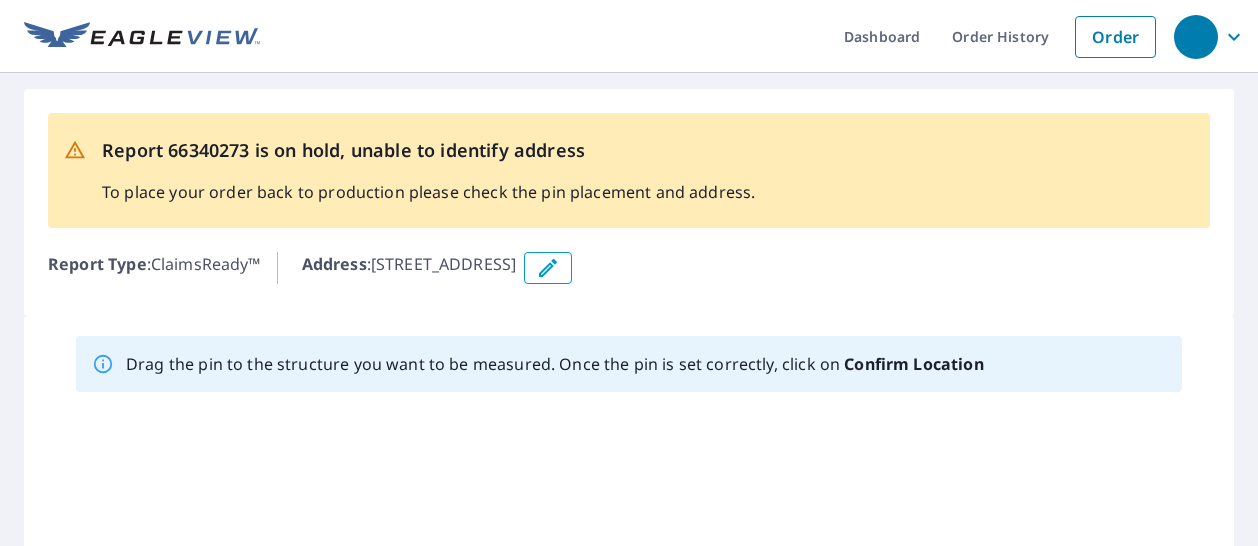 scroll, scrollTop: 0, scrollLeft: 0, axis: both 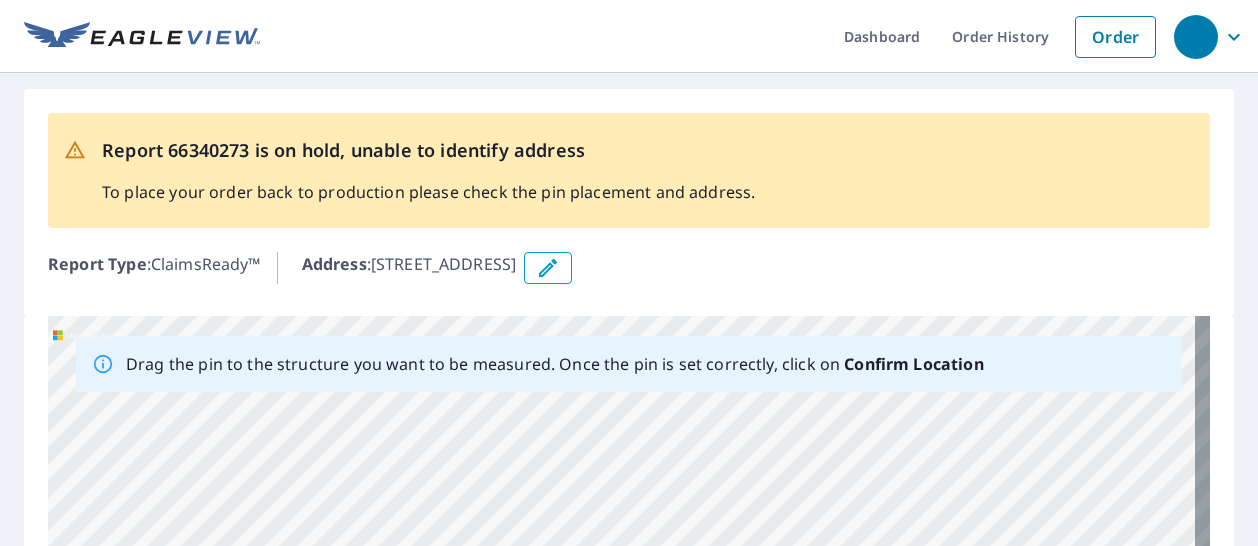 click 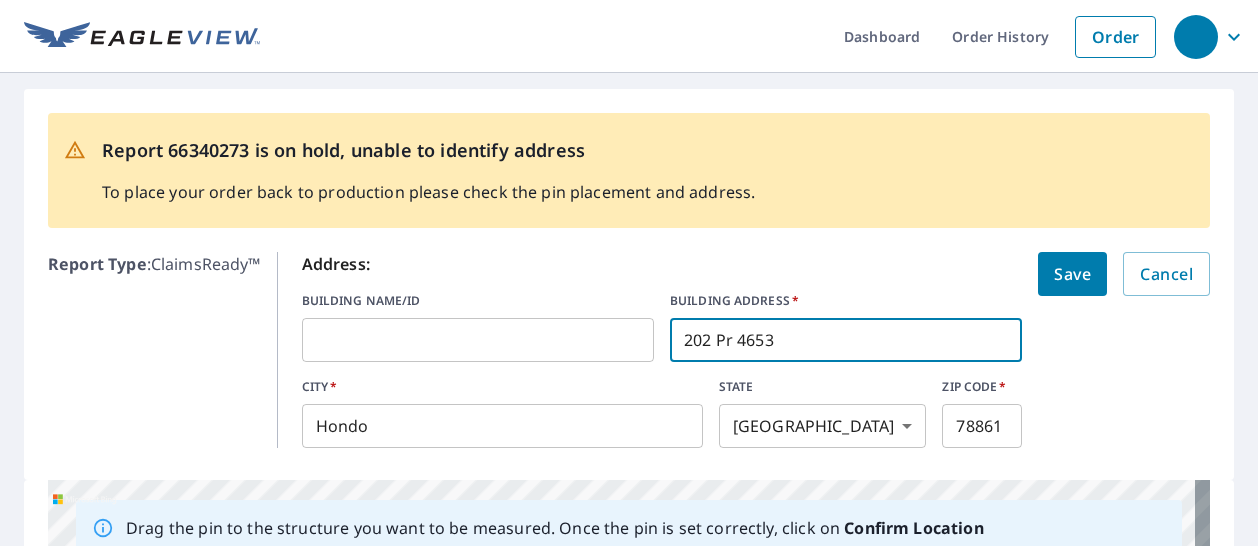 click on "202 Pr 4653" at bounding box center (846, 340) 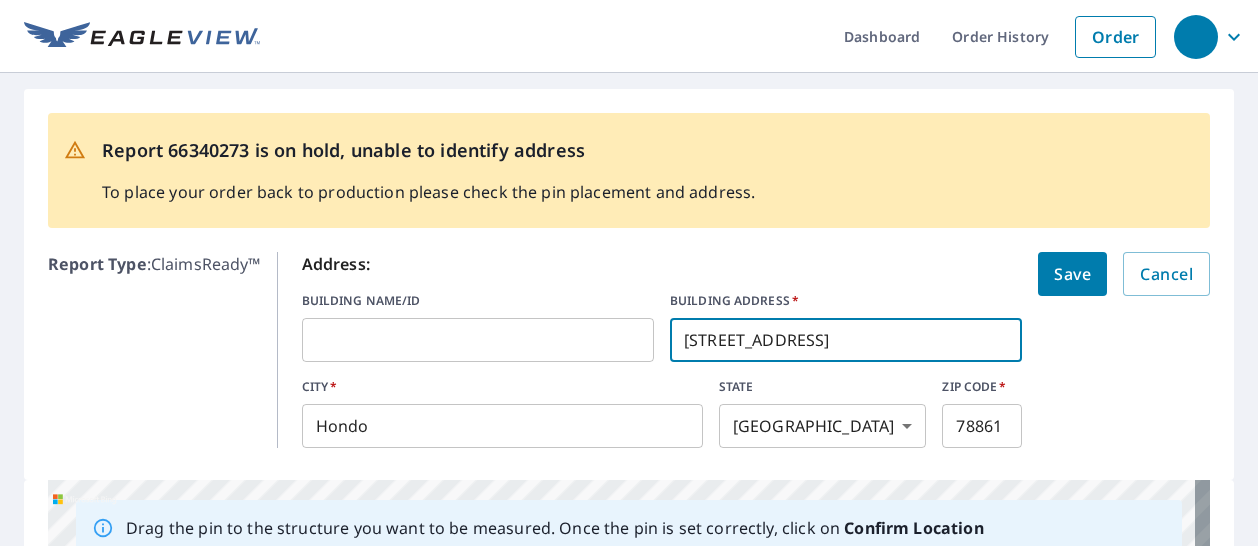 type on "[STREET_ADDRESS]" 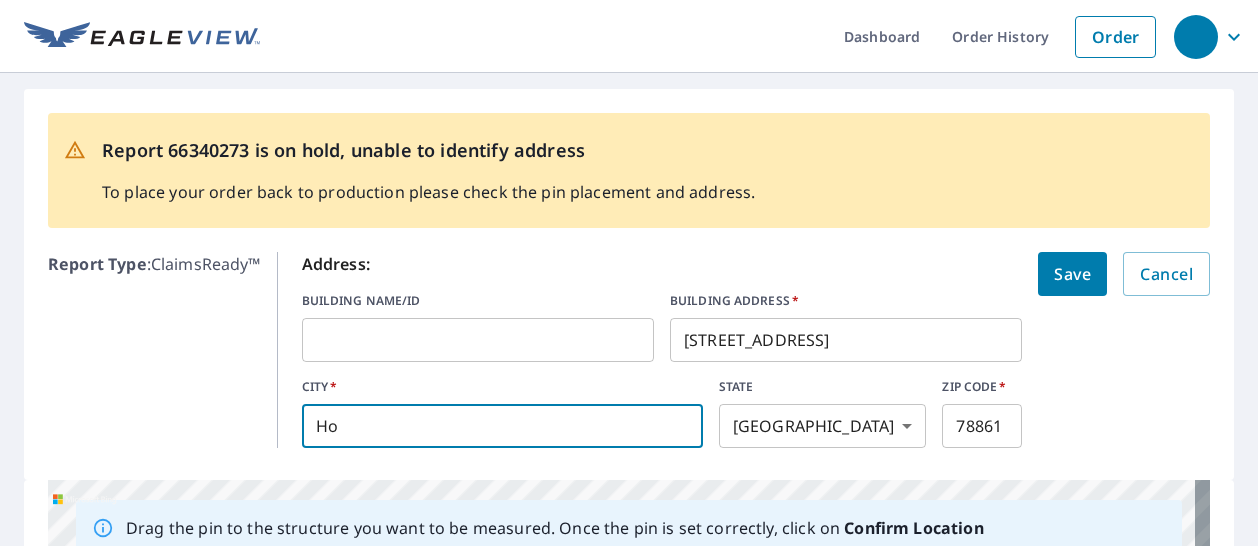 type on "H" 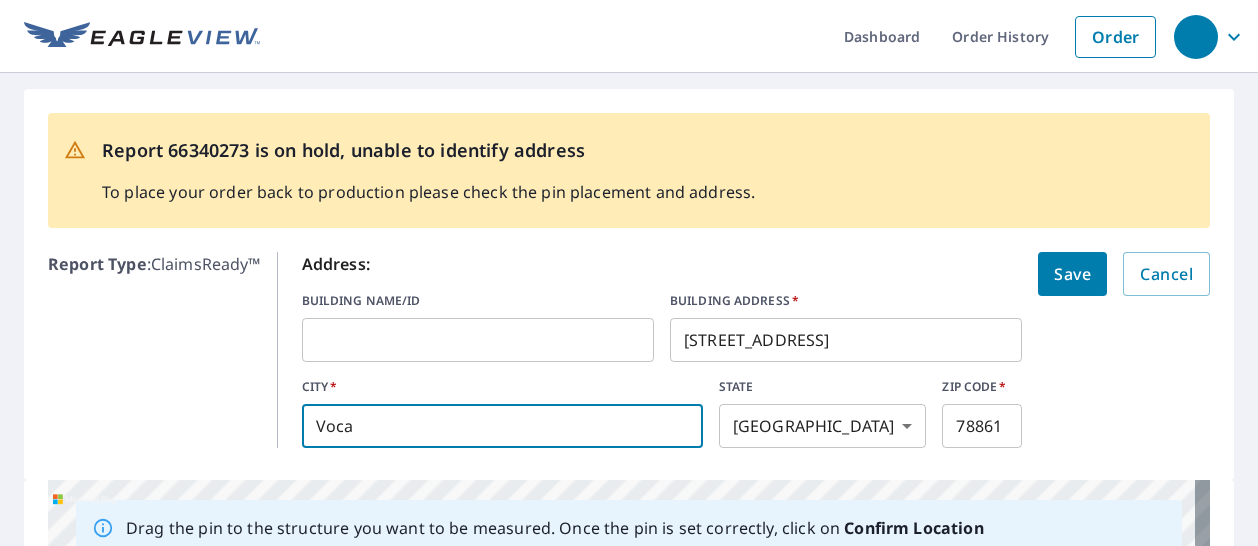 type on "Voca" 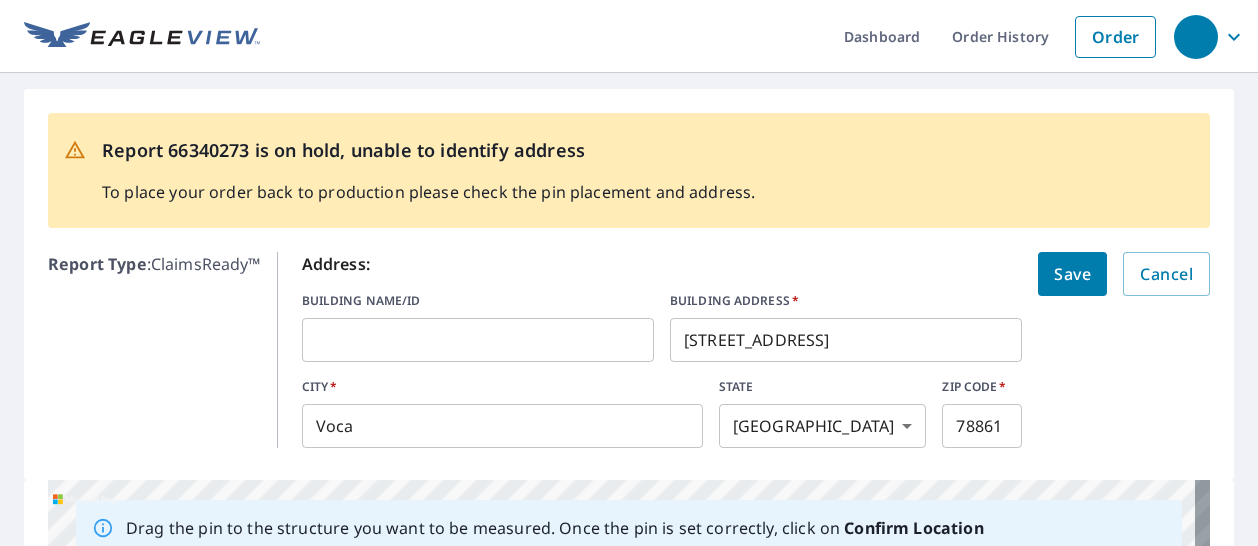 click on "78861" at bounding box center [982, 426] 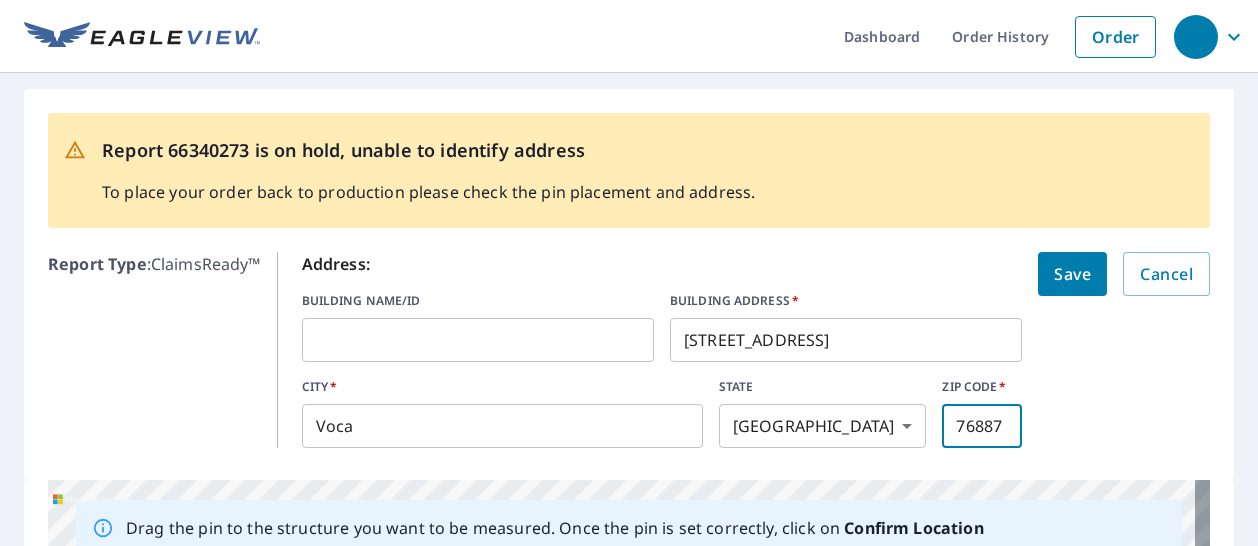 type on "76887" 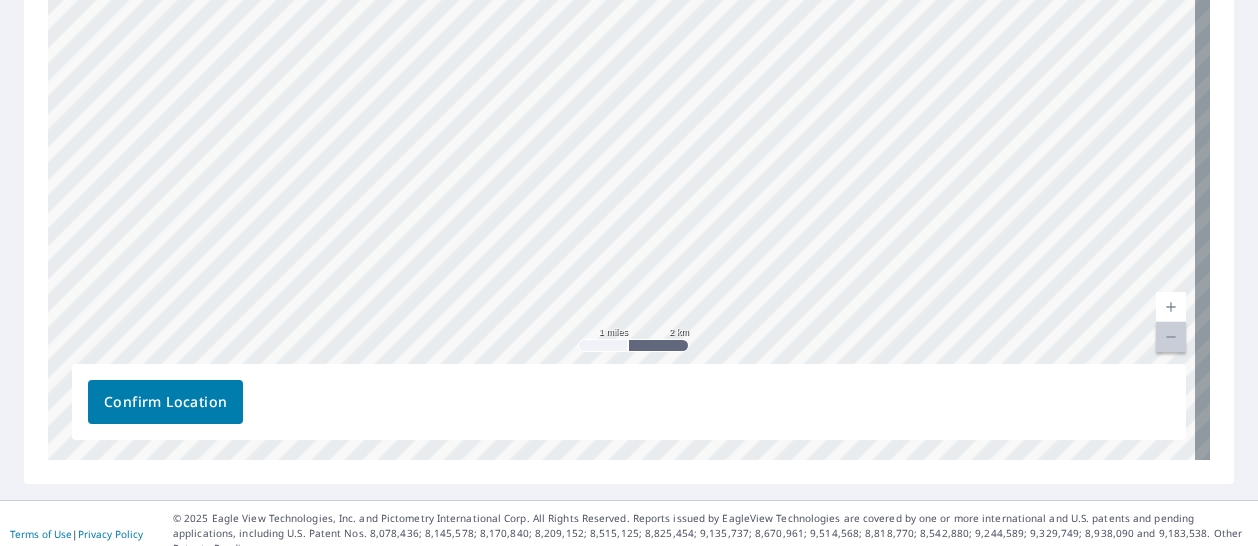 scroll, scrollTop: 480, scrollLeft: 0, axis: vertical 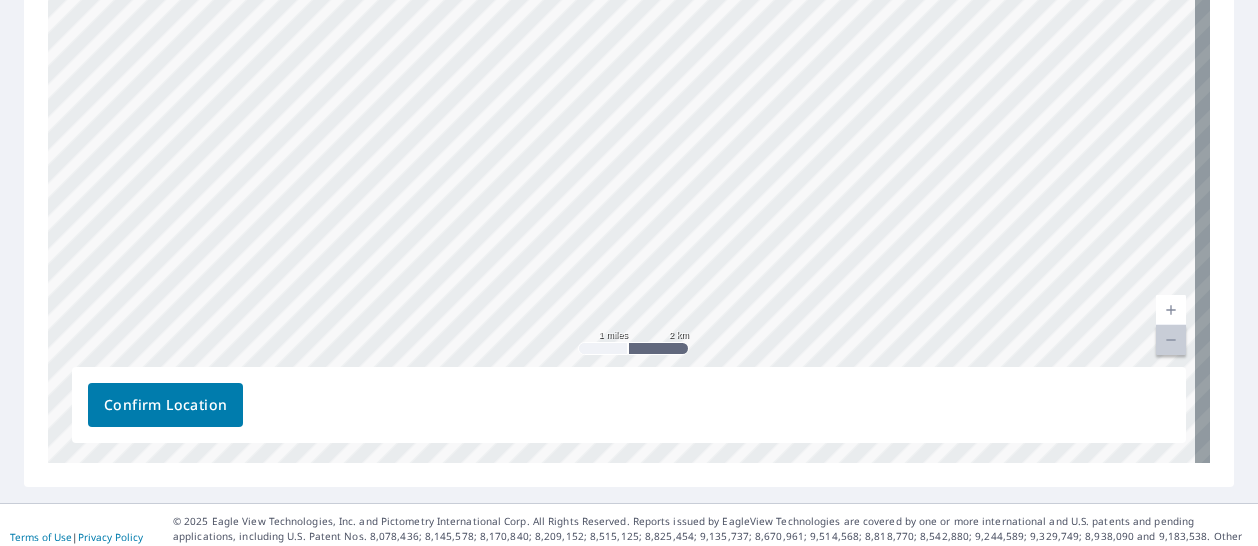 click at bounding box center [1171, 340] 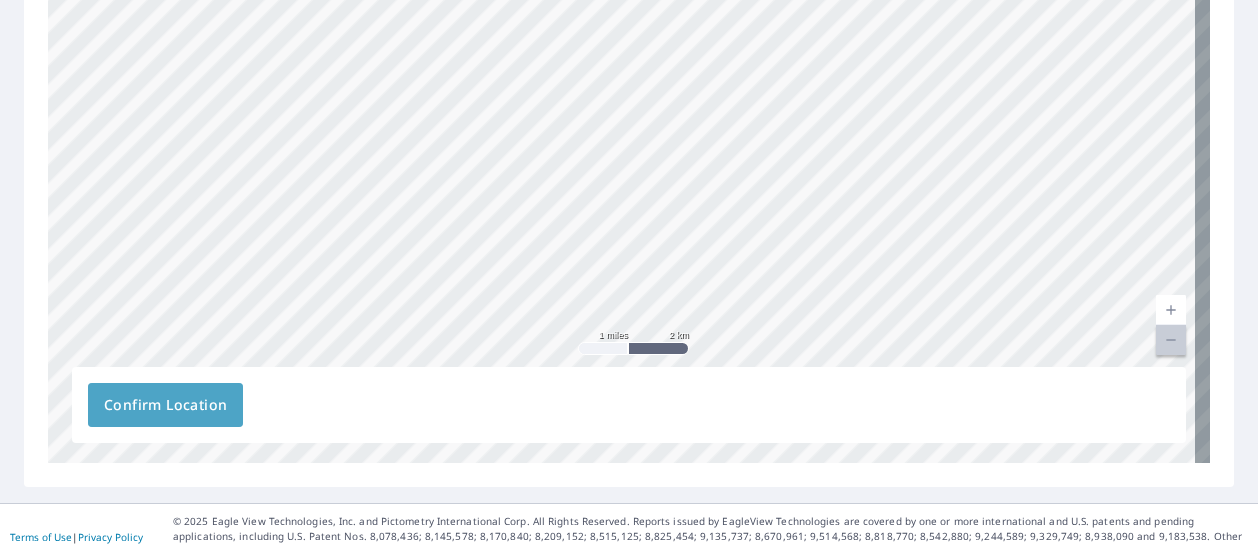 click on "Confirm Location" at bounding box center [165, 405] 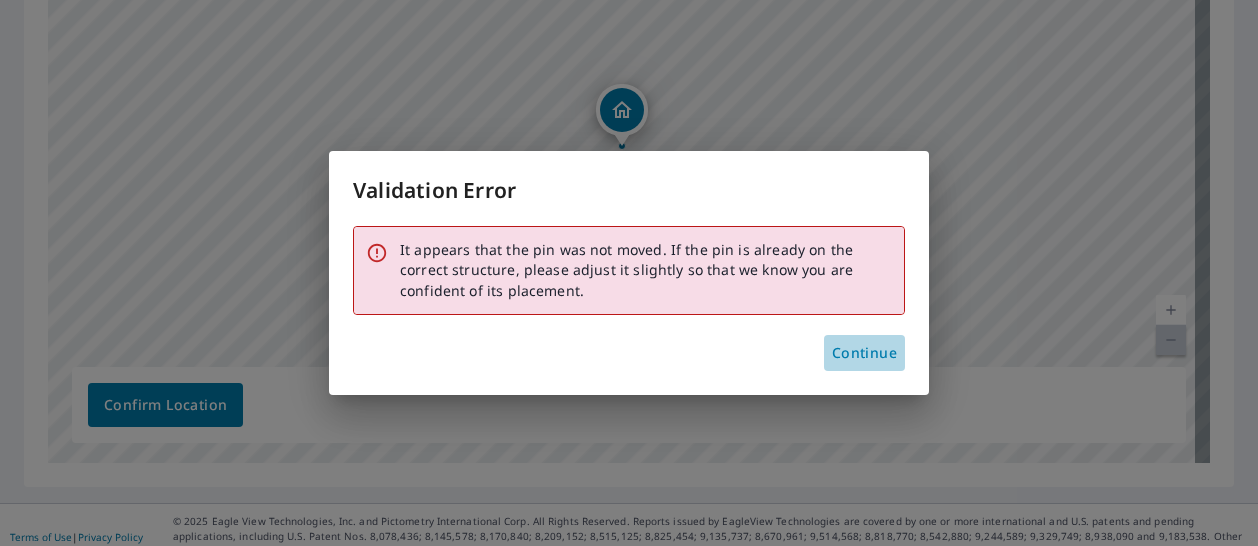 click on "Continue" at bounding box center (864, 353) 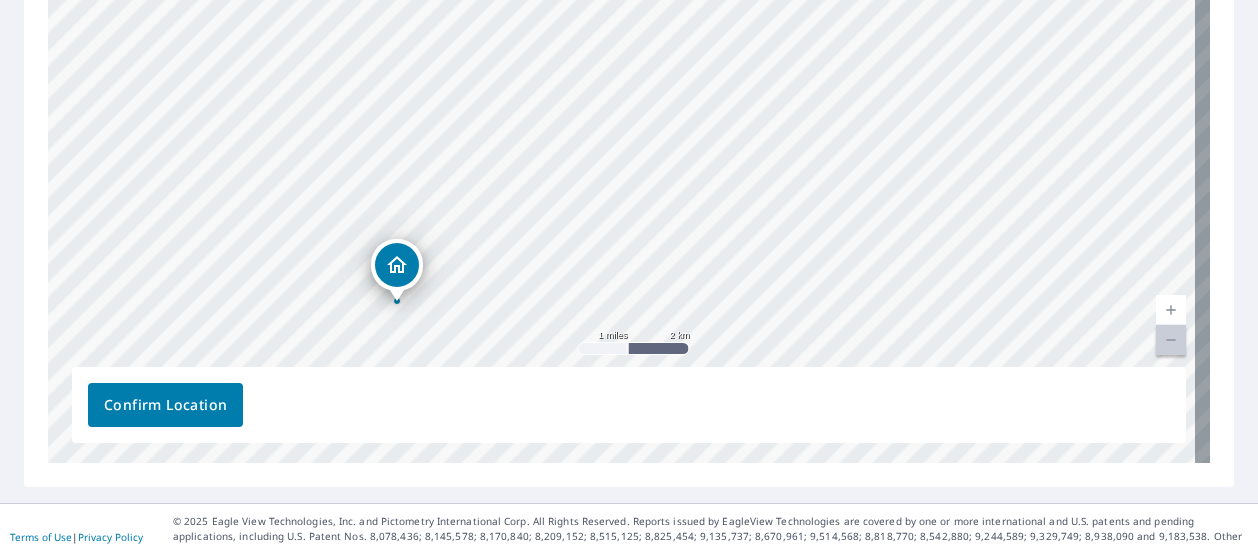 drag, startPoint x: 858, startPoint y: 177, endPoint x: 757, endPoint y: 297, distance: 156.84706 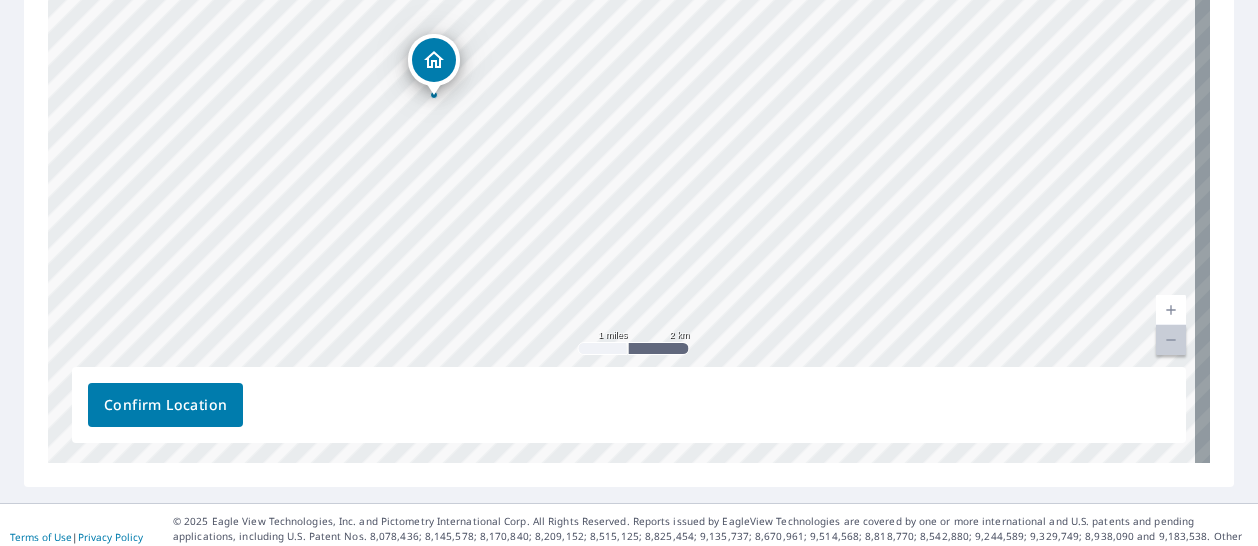 drag, startPoint x: 420, startPoint y: 255, endPoint x: 428, endPoint y: 63, distance: 192.1666 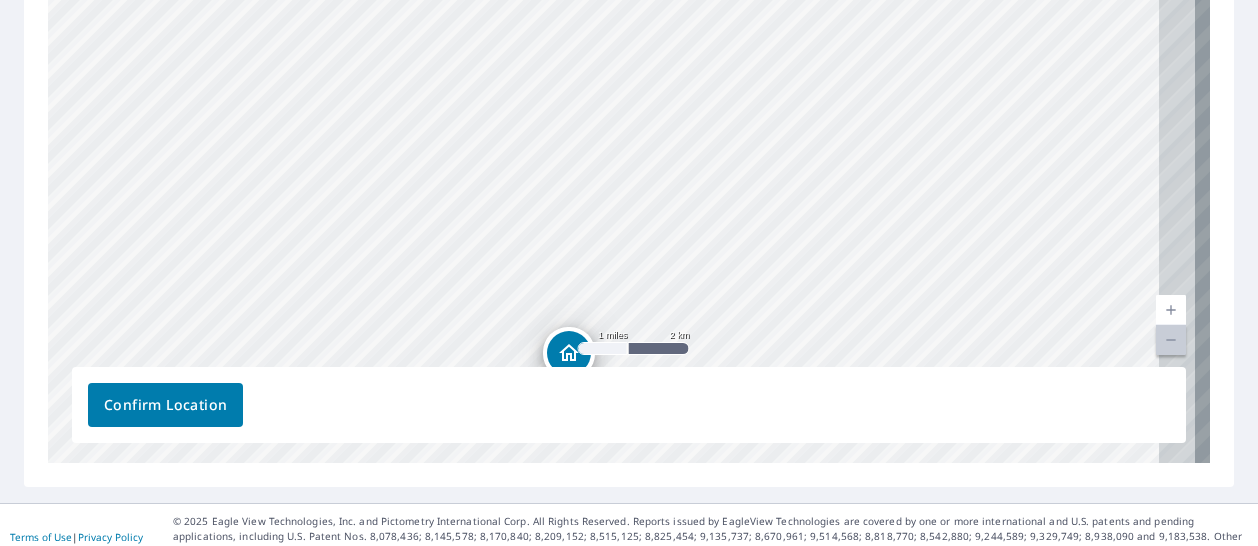 drag, startPoint x: 758, startPoint y: 49, endPoint x: 667, endPoint y: 305, distance: 271.69284 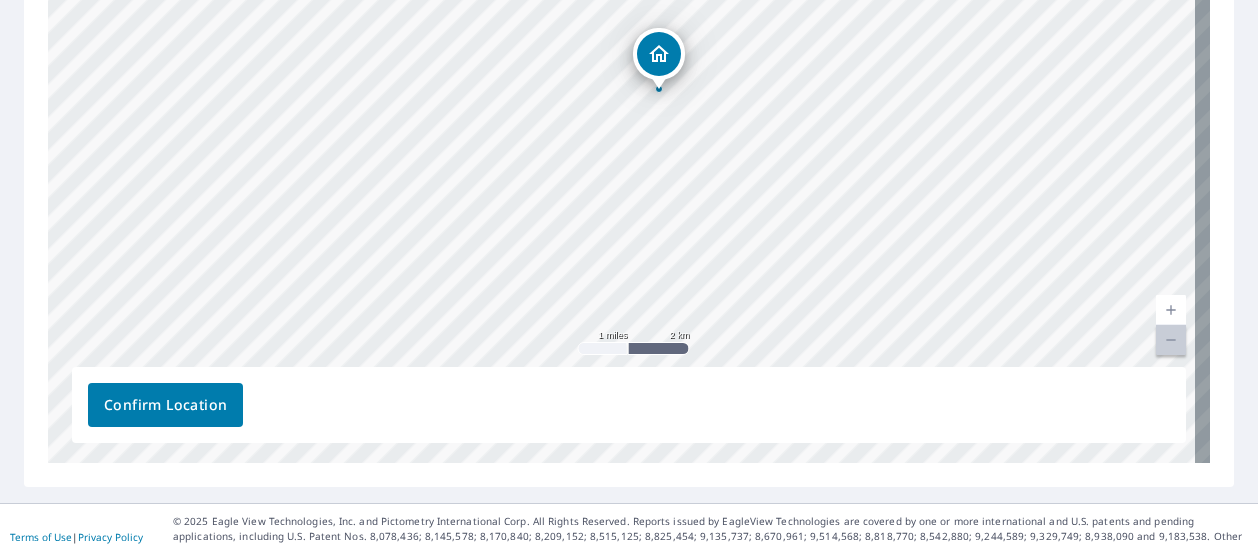drag, startPoint x: 546, startPoint y: 357, endPoint x: 650, endPoint y: 23, distance: 349.8171 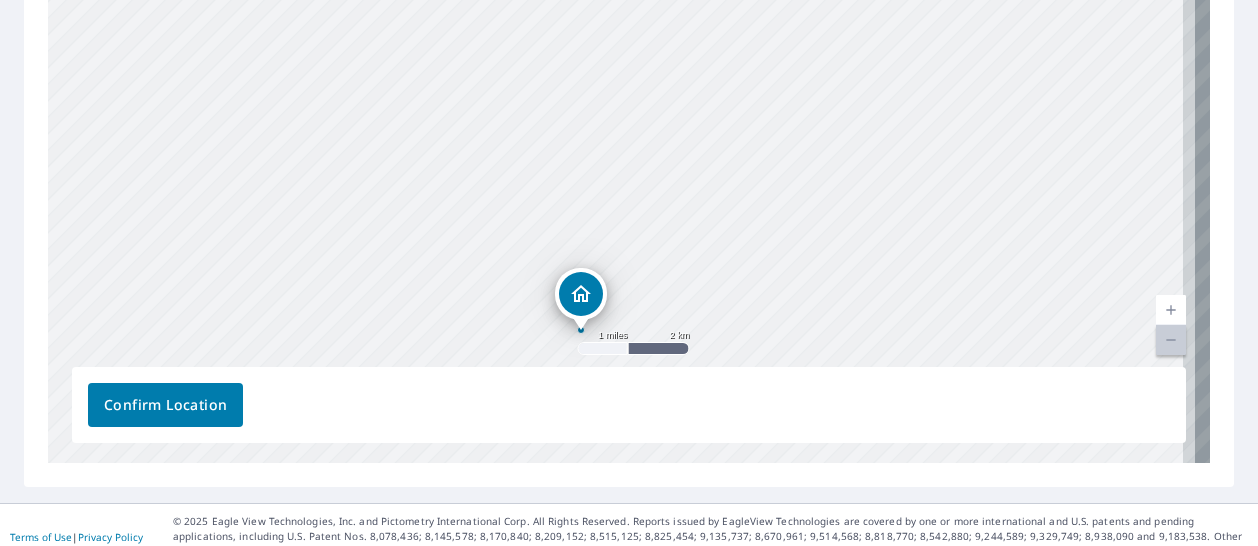 drag, startPoint x: 876, startPoint y: 75, endPoint x: 822, endPoint y: 277, distance: 209.09328 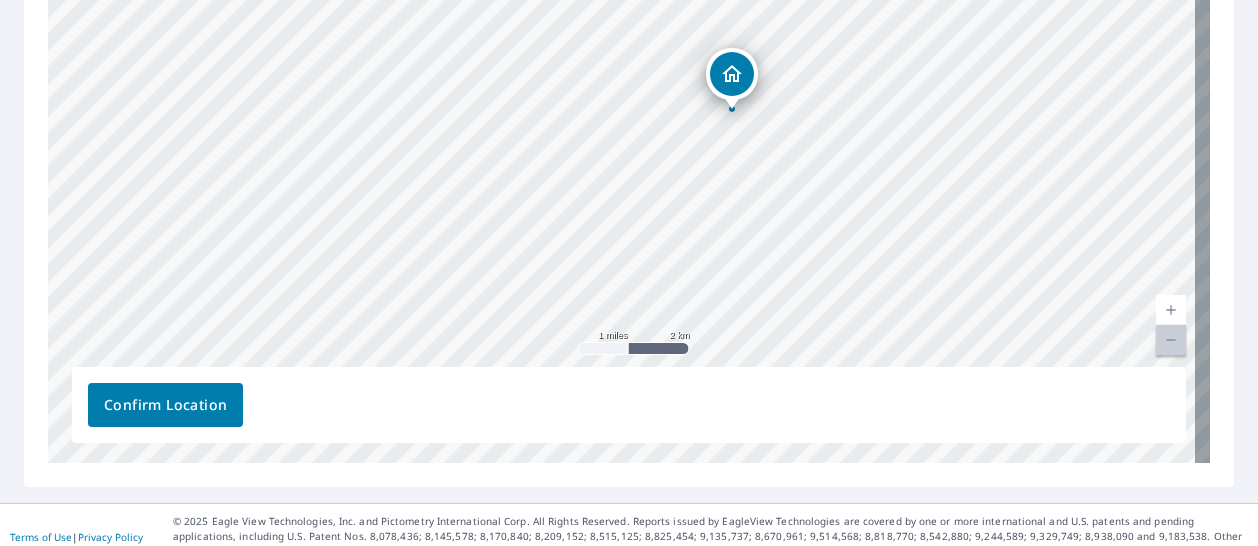 drag, startPoint x: 558, startPoint y: 326, endPoint x: 736, endPoint y: 43, distance: 334.3247 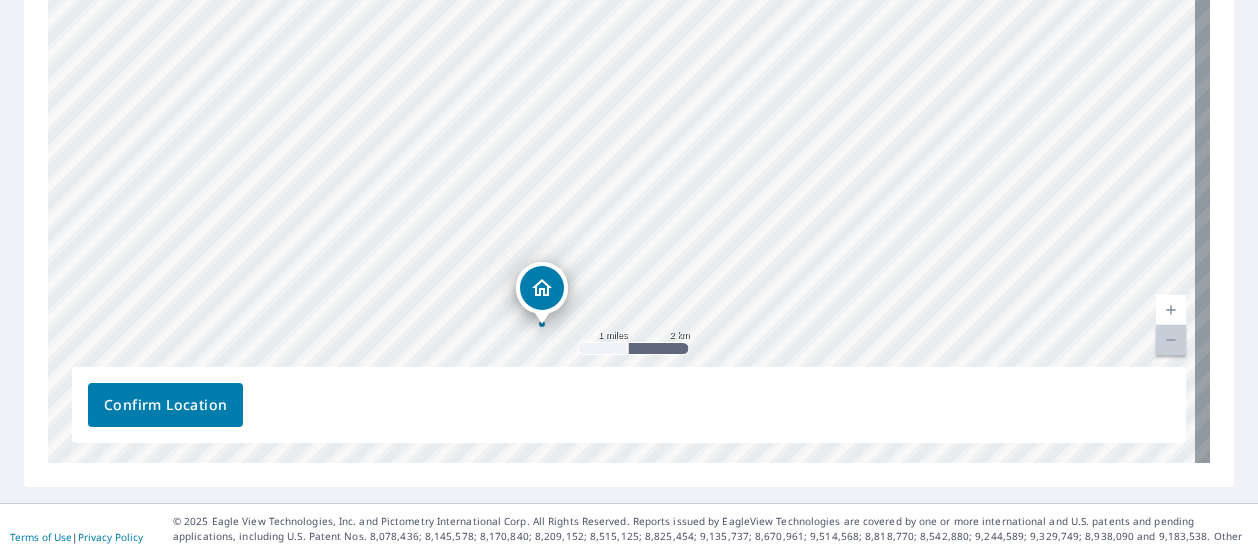 drag, startPoint x: 928, startPoint y: 60, endPoint x: 823, endPoint y: 274, distance: 238.37155 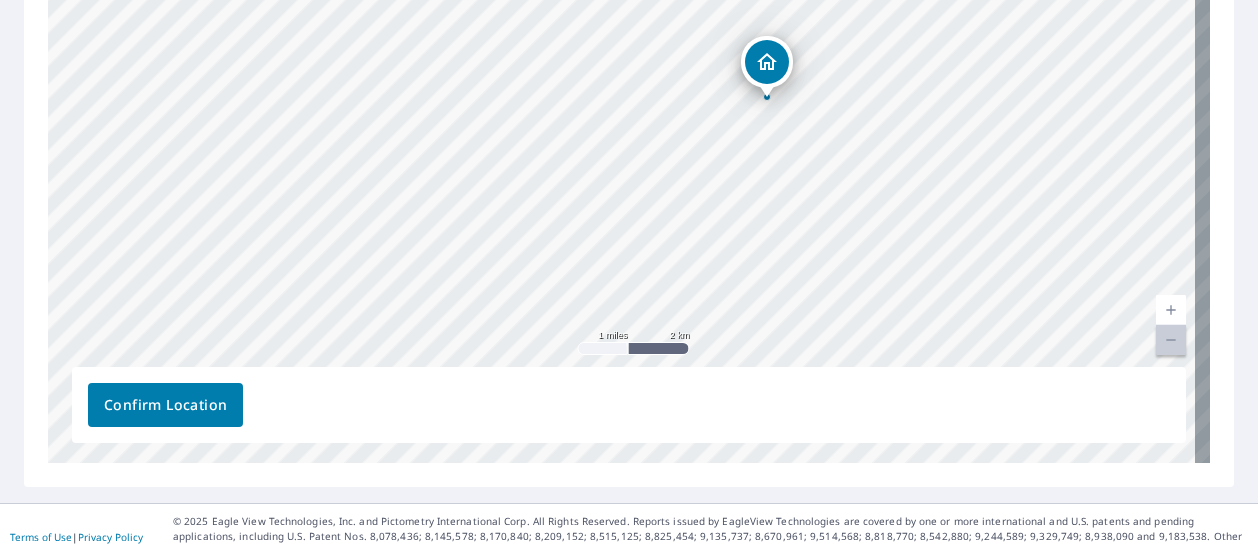 drag, startPoint x: 540, startPoint y: 293, endPoint x: 784, endPoint y: 55, distance: 340.85187 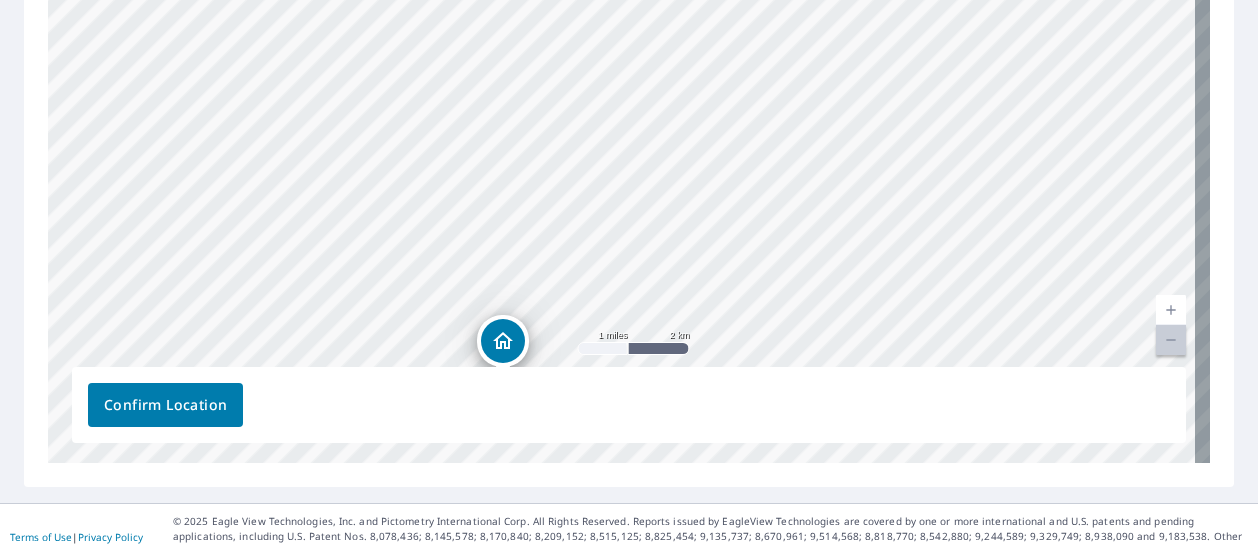 drag, startPoint x: 997, startPoint y: 40, endPoint x: 878, endPoint y: 272, distance: 260.73932 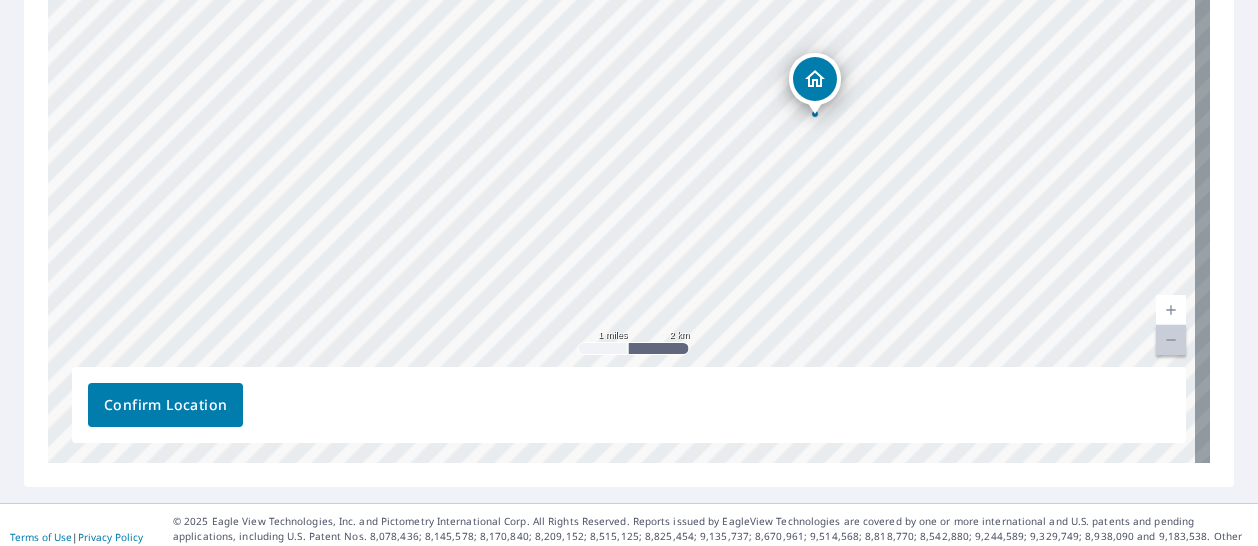 drag, startPoint x: 518, startPoint y: 331, endPoint x: 830, endPoint y: 64, distance: 410.64948 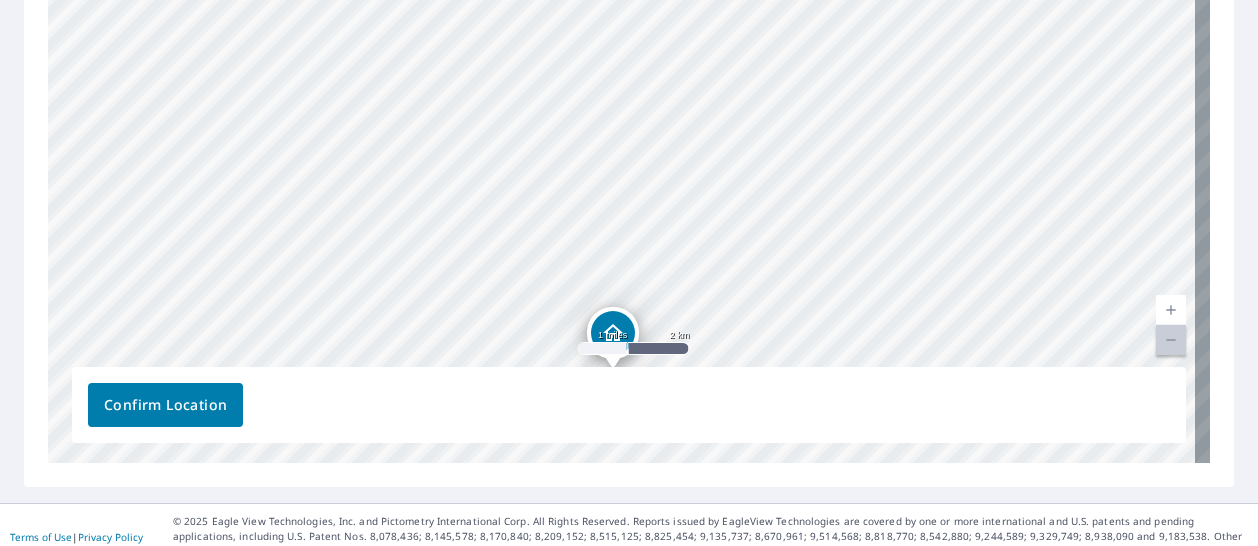 drag, startPoint x: 918, startPoint y: 99, endPoint x: 883, endPoint y: 327, distance: 230.67076 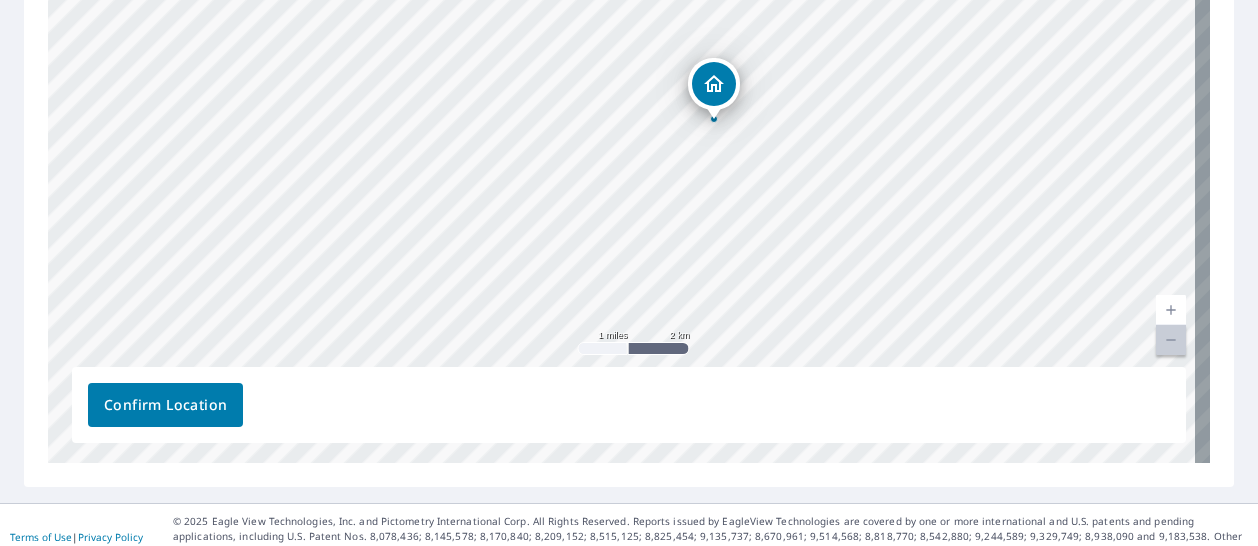 drag, startPoint x: 596, startPoint y: 359, endPoint x: 723, endPoint y: 56, distance: 328.53918 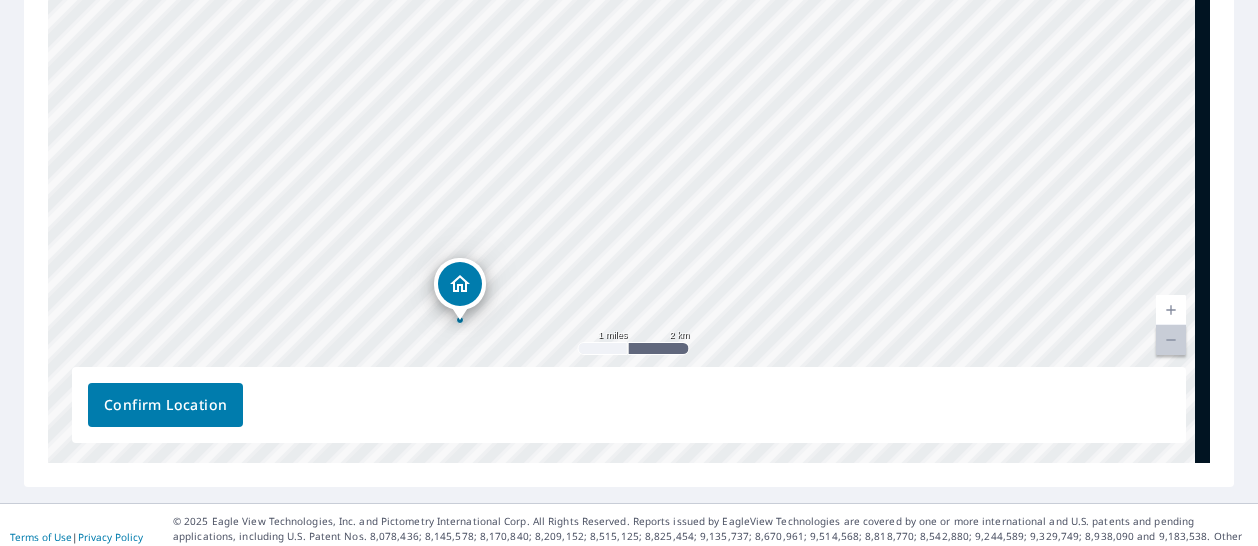 drag, startPoint x: 837, startPoint y: 101, endPoint x: 651, endPoint y: 243, distance: 234.00854 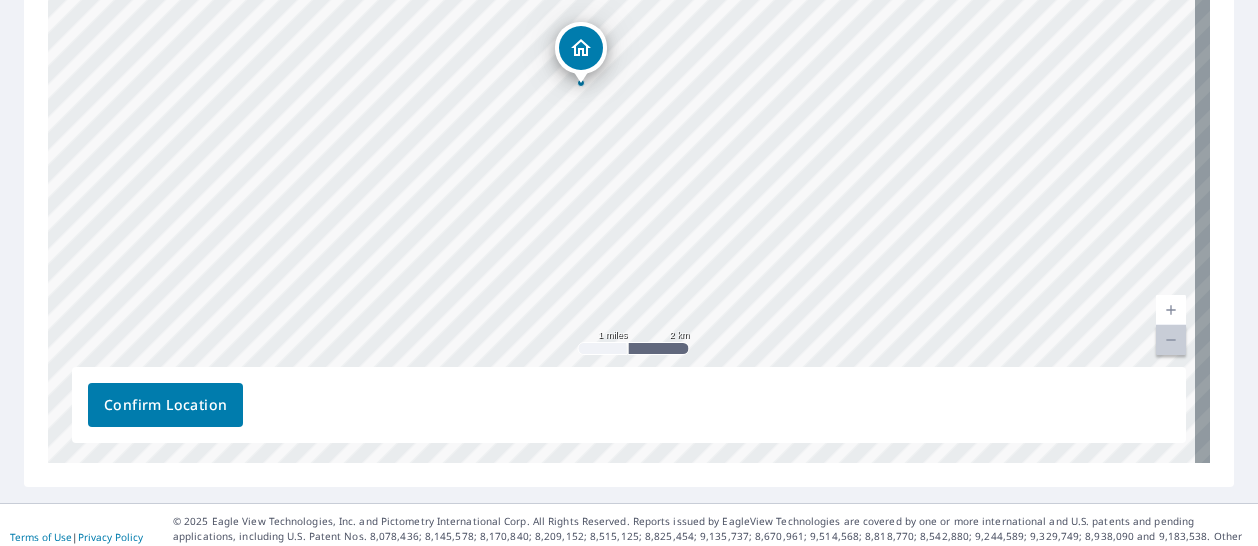 drag, startPoint x: 457, startPoint y: 307, endPoint x: 599, endPoint y: 51, distance: 292.74564 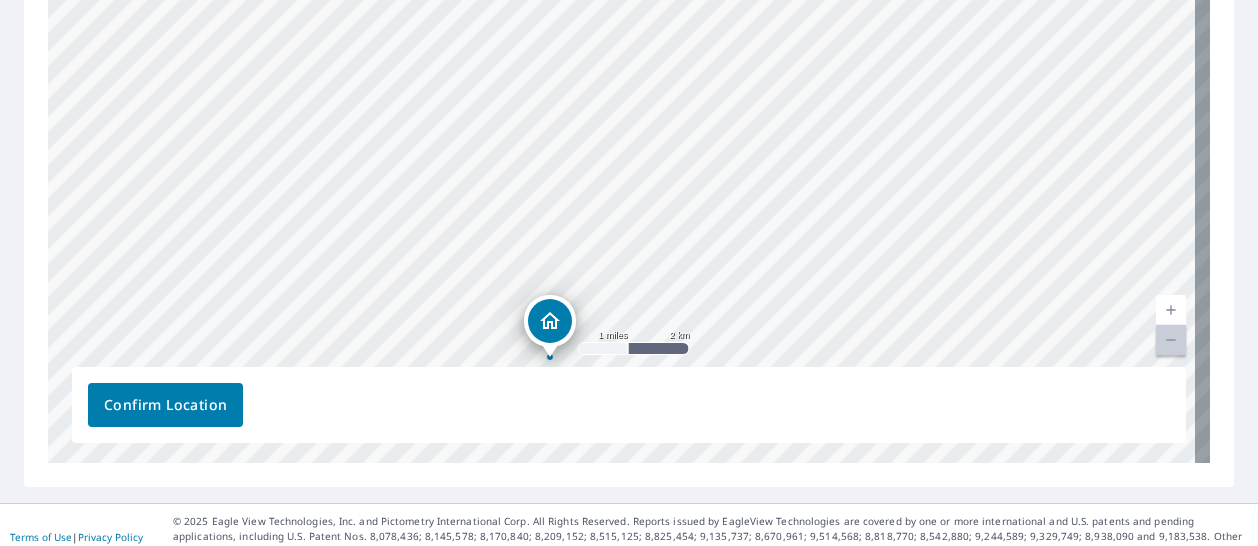 drag, startPoint x: 759, startPoint y: 125, endPoint x: 648, endPoint y: 279, distance: 189.83414 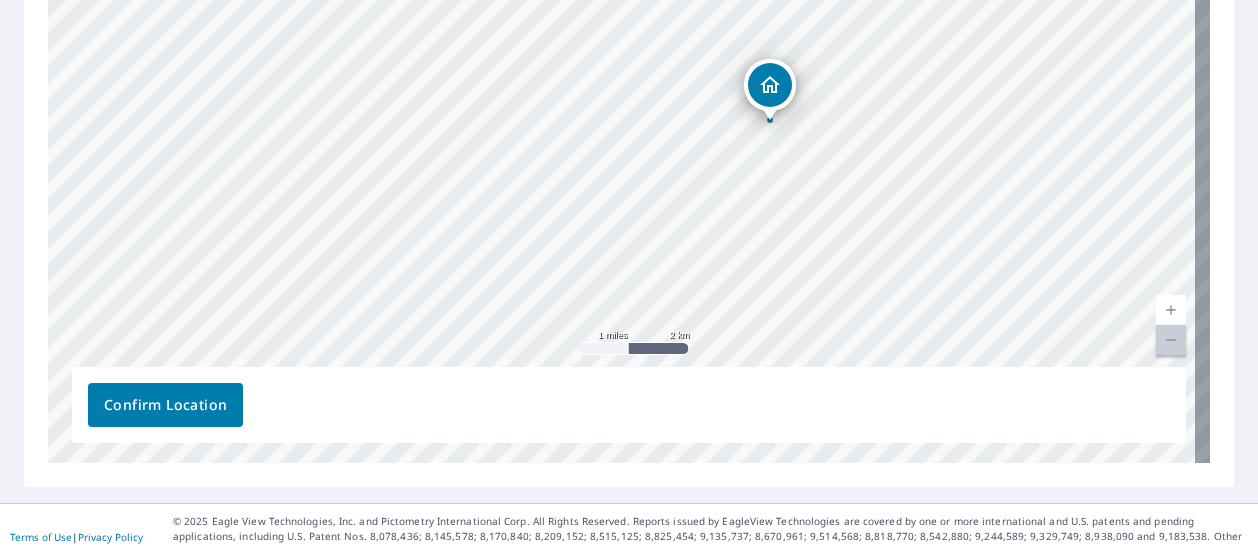 drag, startPoint x: 538, startPoint y: 315, endPoint x: 760, endPoint y: 75, distance: 326.93118 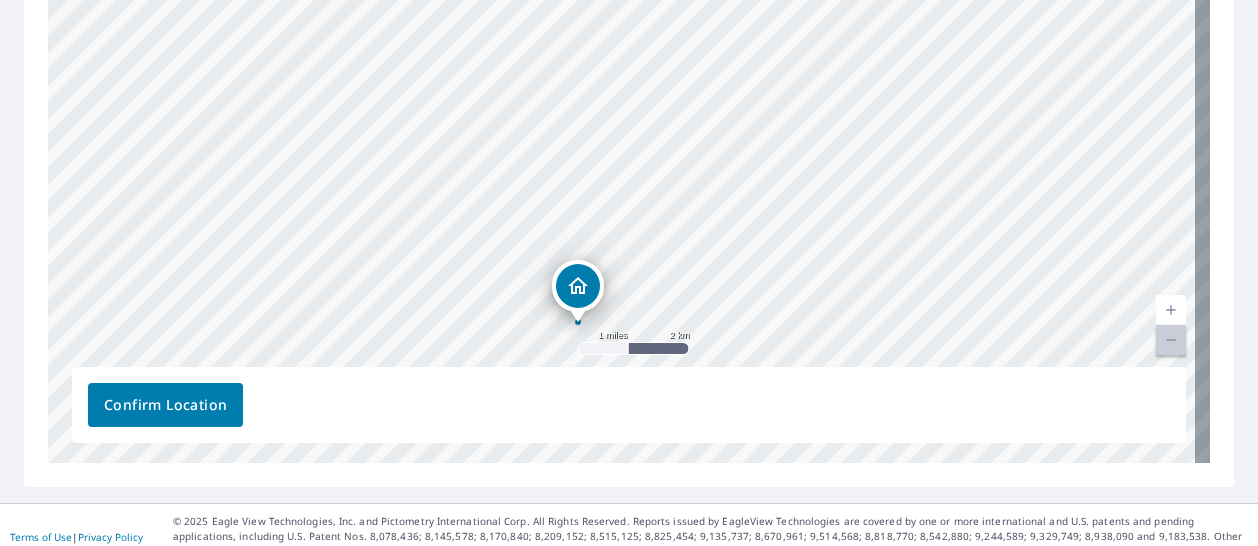 drag, startPoint x: 847, startPoint y: 65, endPoint x: 760, endPoint y: 267, distance: 219.93863 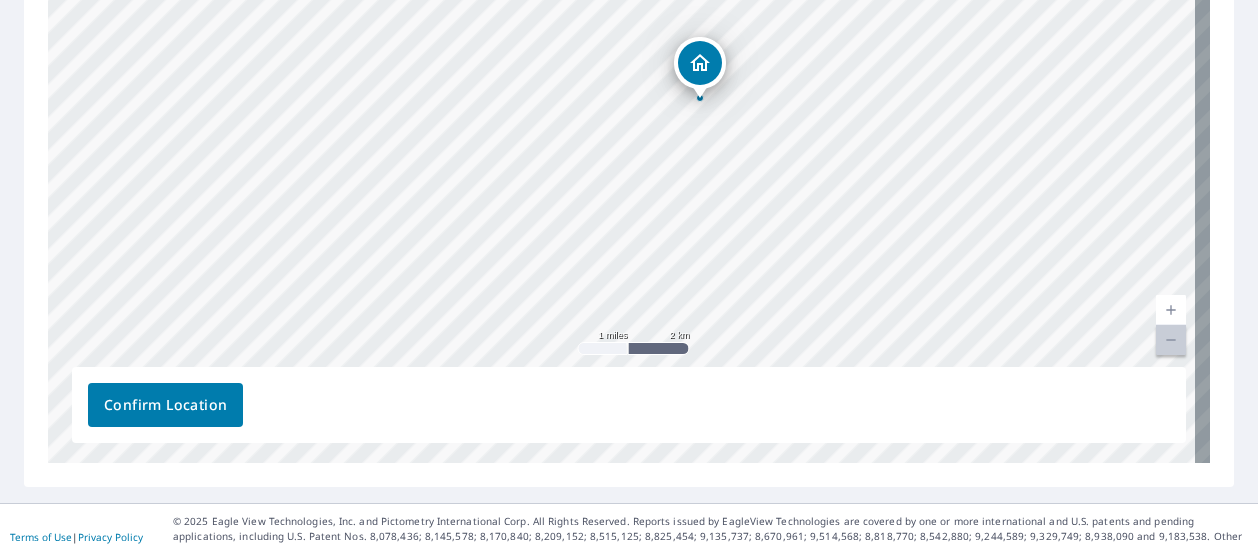 drag, startPoint x: 555, startPoint y: 306, endPoint x: 694, endPoint y: 60, distance: 282.5544 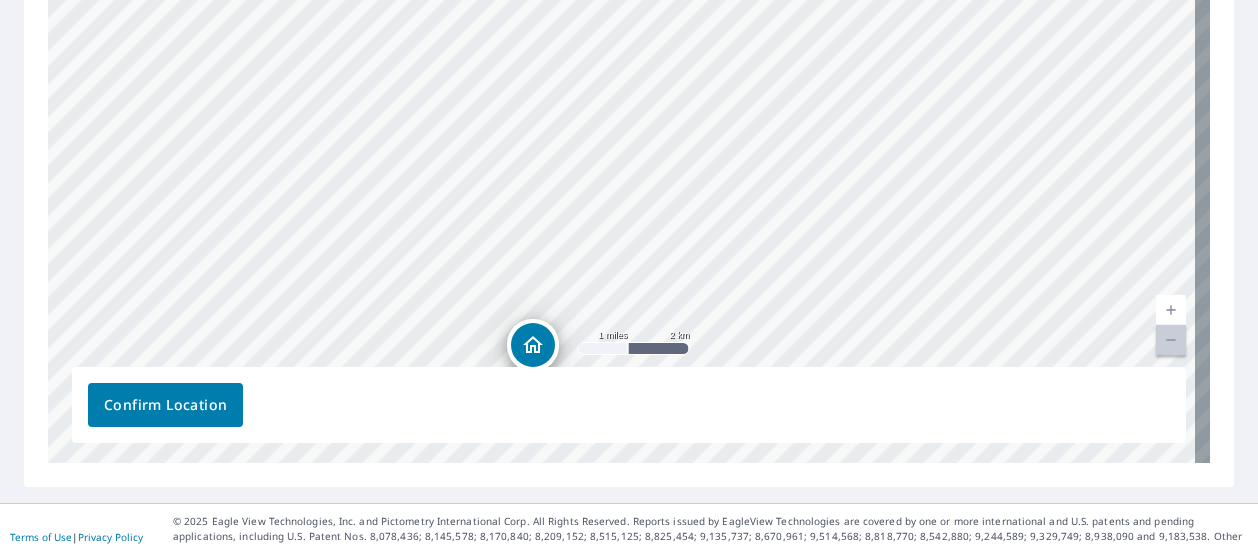 drag, startPoint x: 866, startPoint y: 46, endPoint x: 655, endPoint y: 283, distance: 317.31686 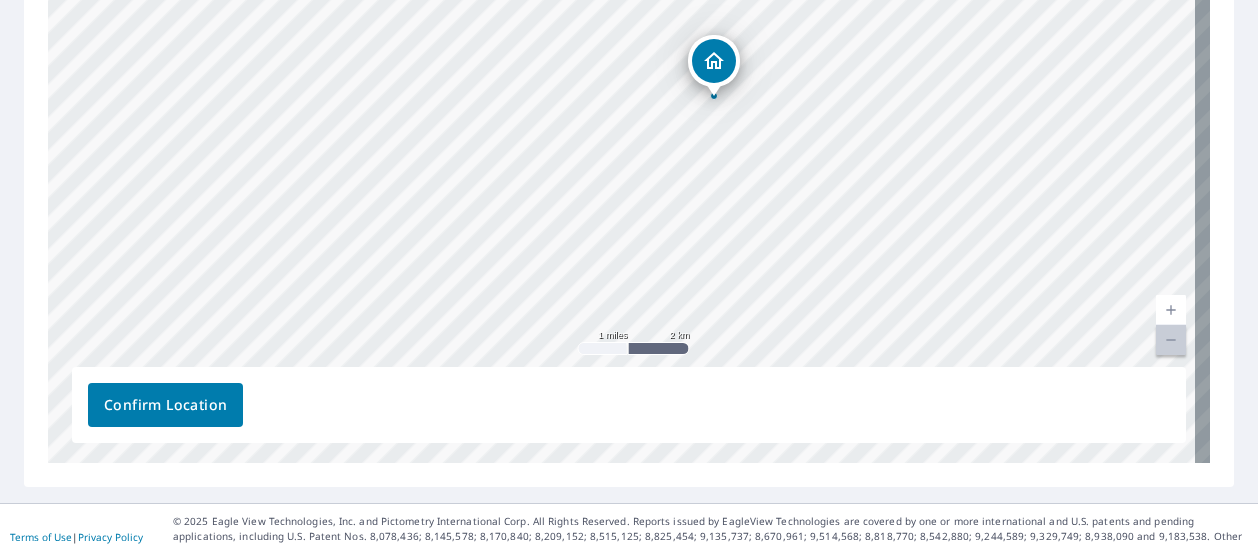 drag, startPoint x: 532, startPoint y: 330, endPoint x: 714, endPoint y: 45, distance: 338.1553 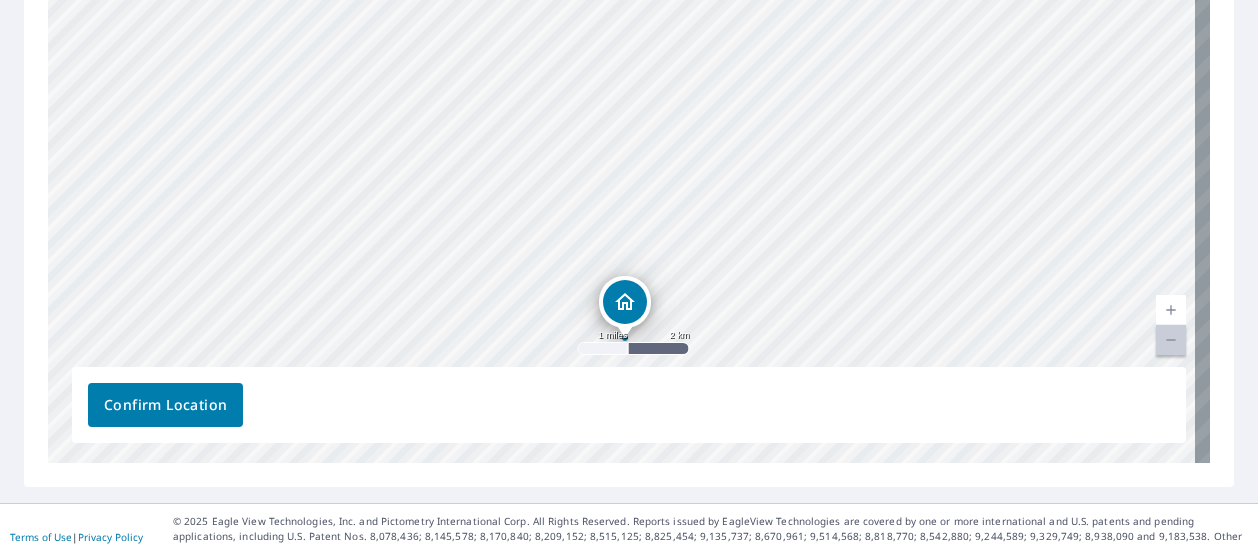 drag, startPoint x: 877, startPoint y: 45, endPoint x: 876, endPoint y: 300, distance: 255.00197 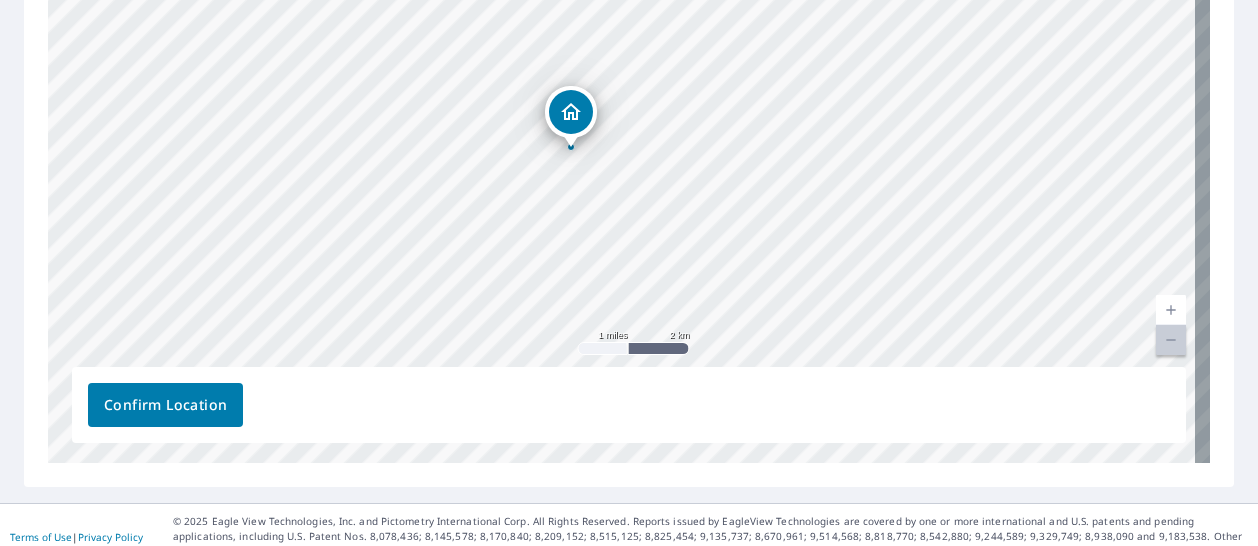 drag, startPoint x: 623, startPoint y: 353, endPoint x: 574, endPoint y: 45, distance: 311.87338 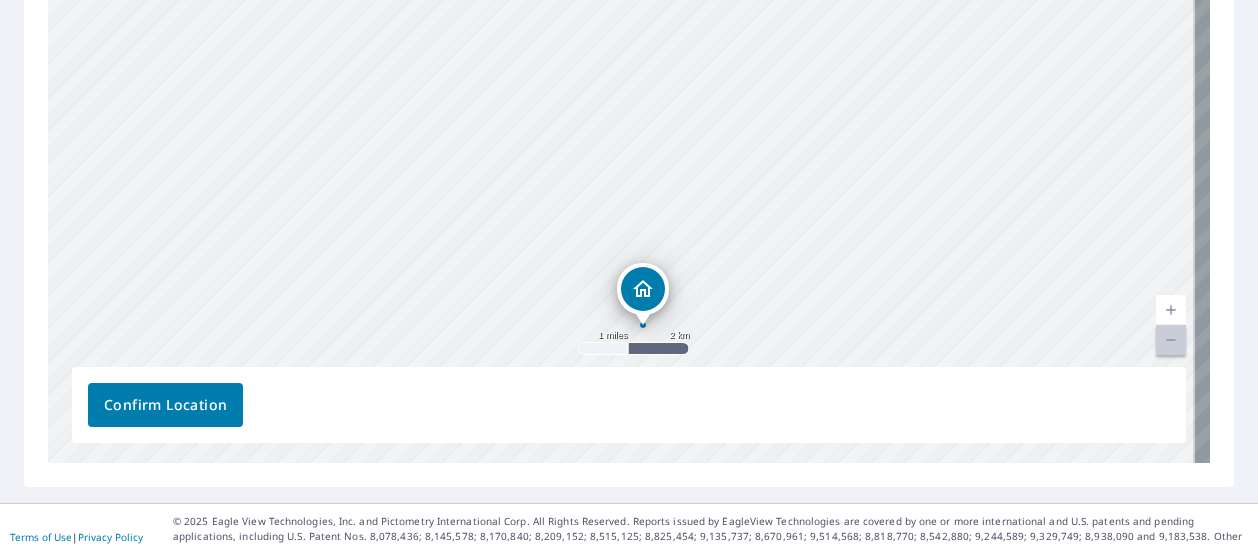 drag, startPoint x: 740, startPoint y: 63, endPoint x: 752, endPoint y: 259, distance: 196.367 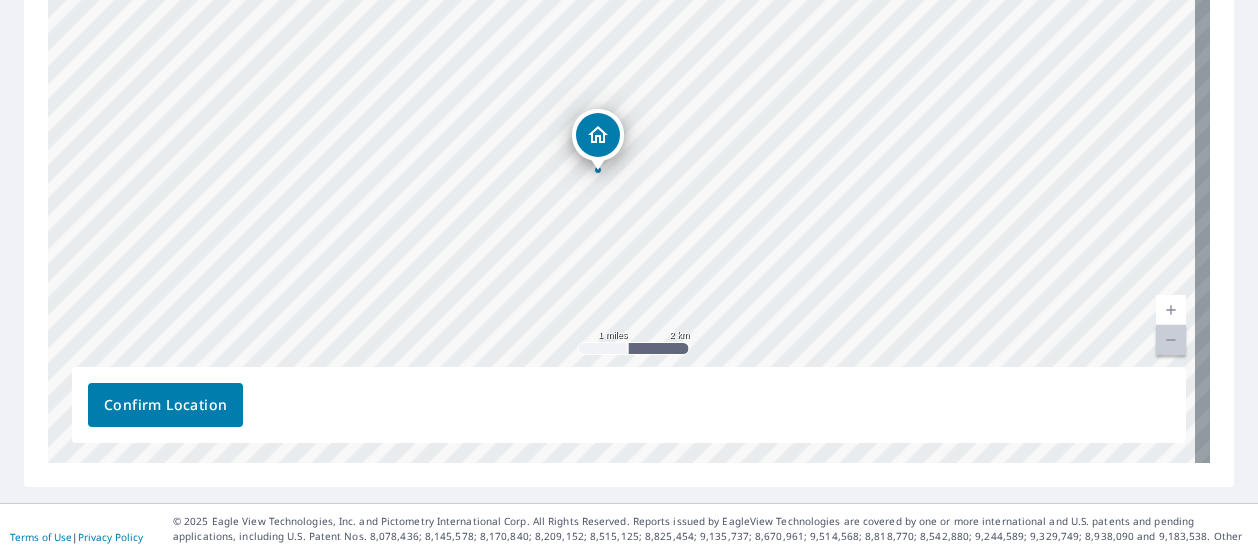 drag, startPoint x: 633, startPoint y: 312, endPoint x: 586, endPoint y: 98, distance: 219.10043 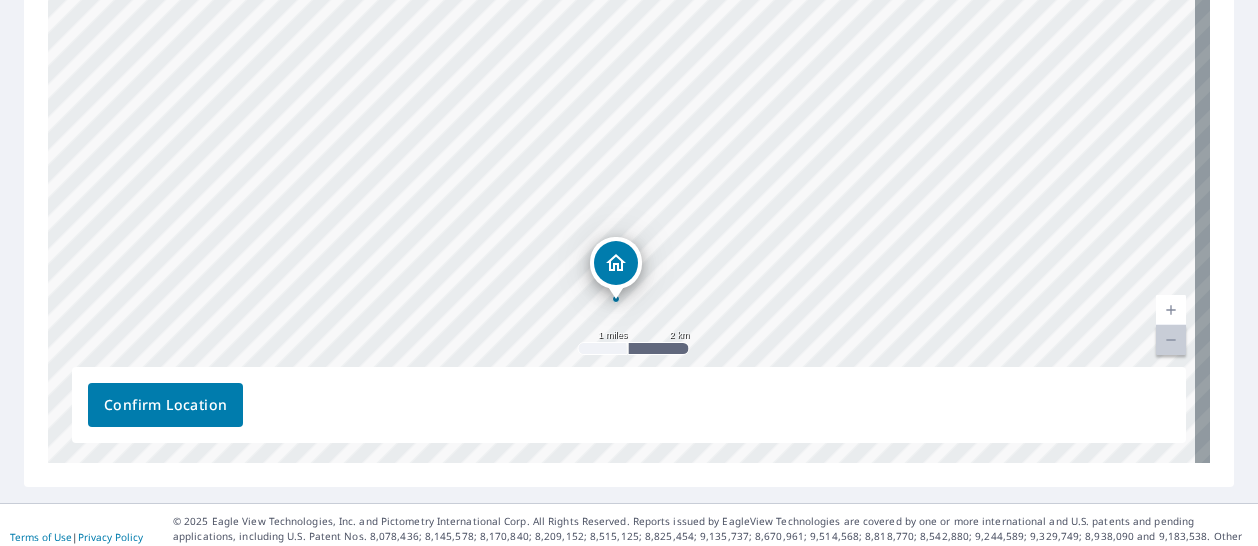drag, startPoint x: 769, startPoint y: 63, endPoint x: 763, endPoint y: 216, distance: 153.1176 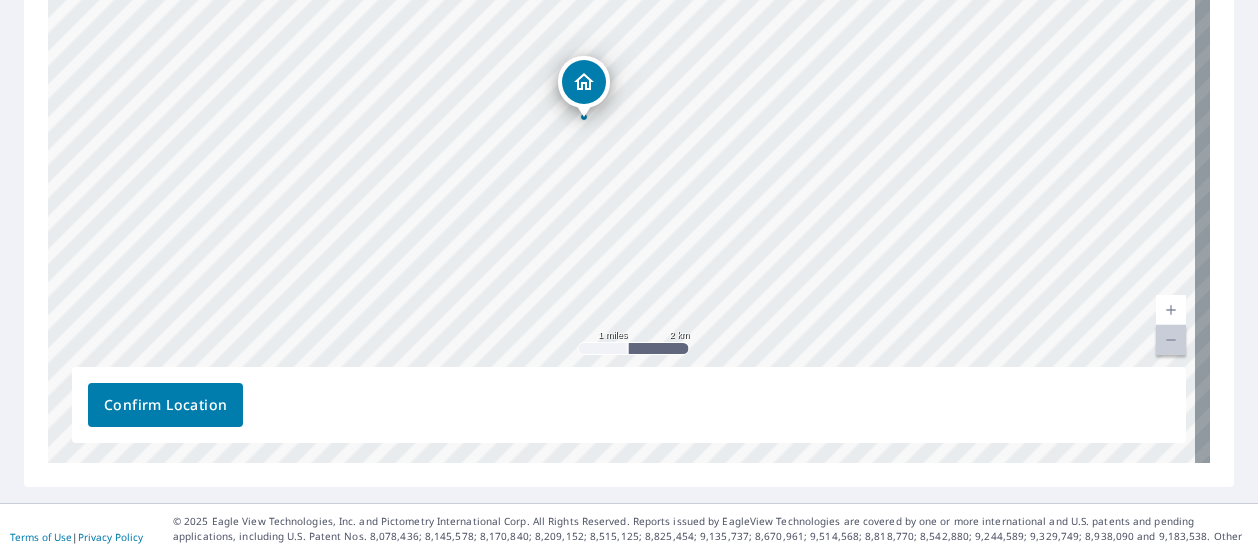 drag, startPoint x: 614, startPoint y: 251, endPoint x: 597, endPoint y: 65, distance: 186.77527 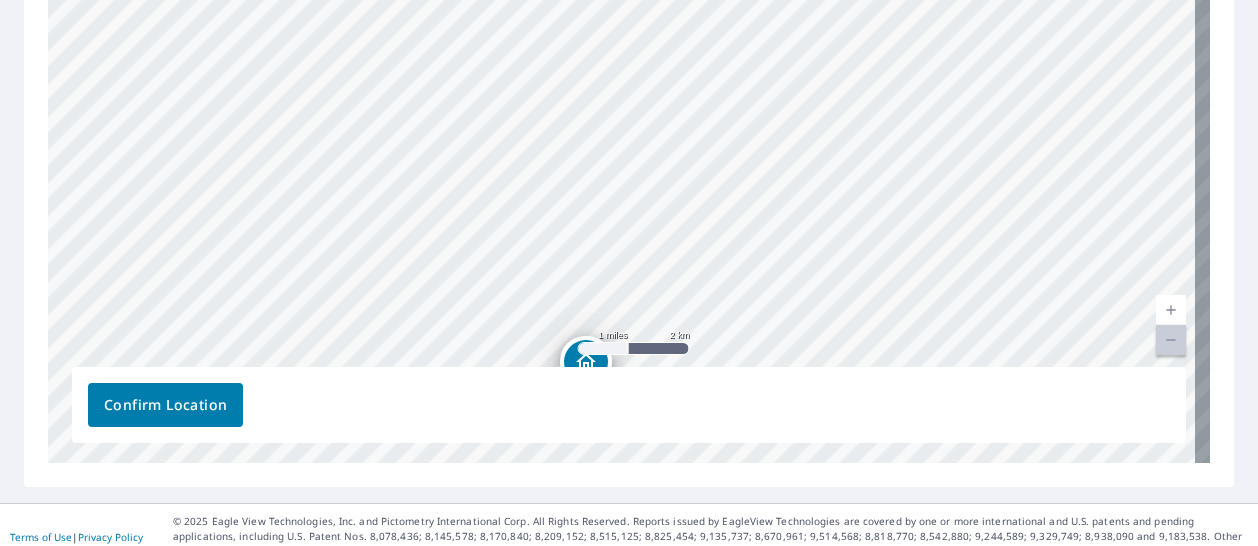 drag, startPoint x: 787, startPoint y: 71, endPoint x: 742, endPoint y: 303, distance: 236.32393 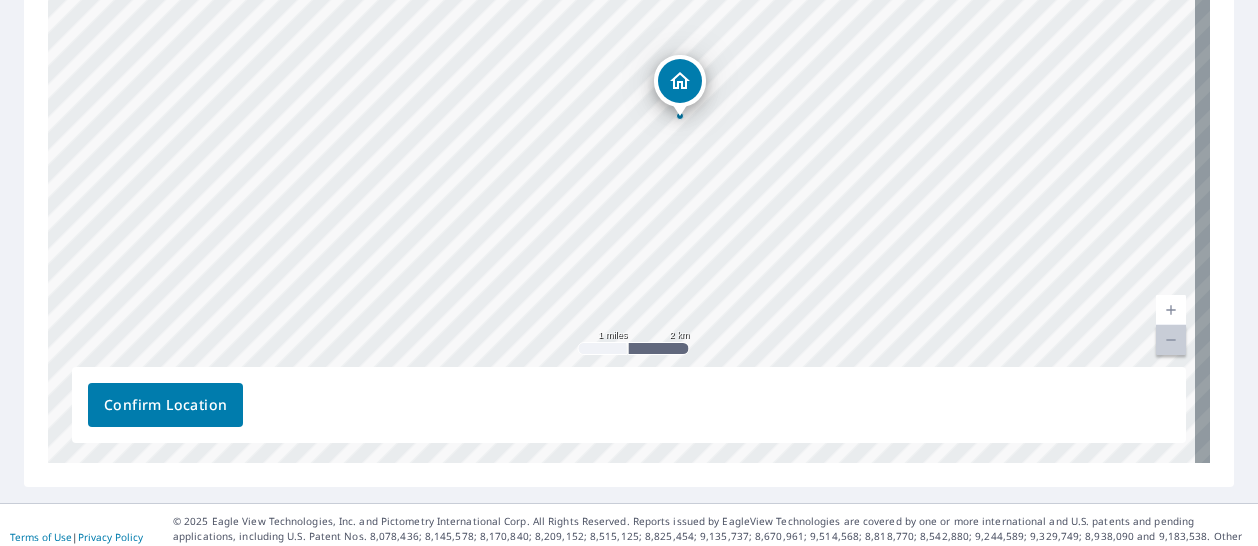 drag, startPoint x: 568, startPoint y: 361, endPoint x: 666, endPoint y: 75, distance: 302.32434 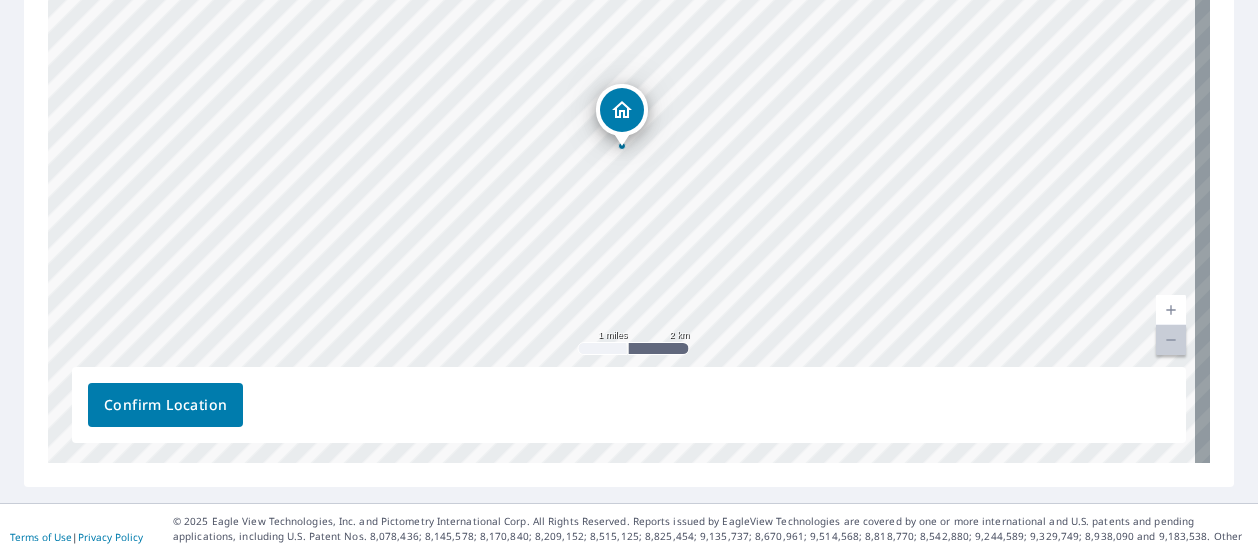 click at bounding box center (1171, 340) 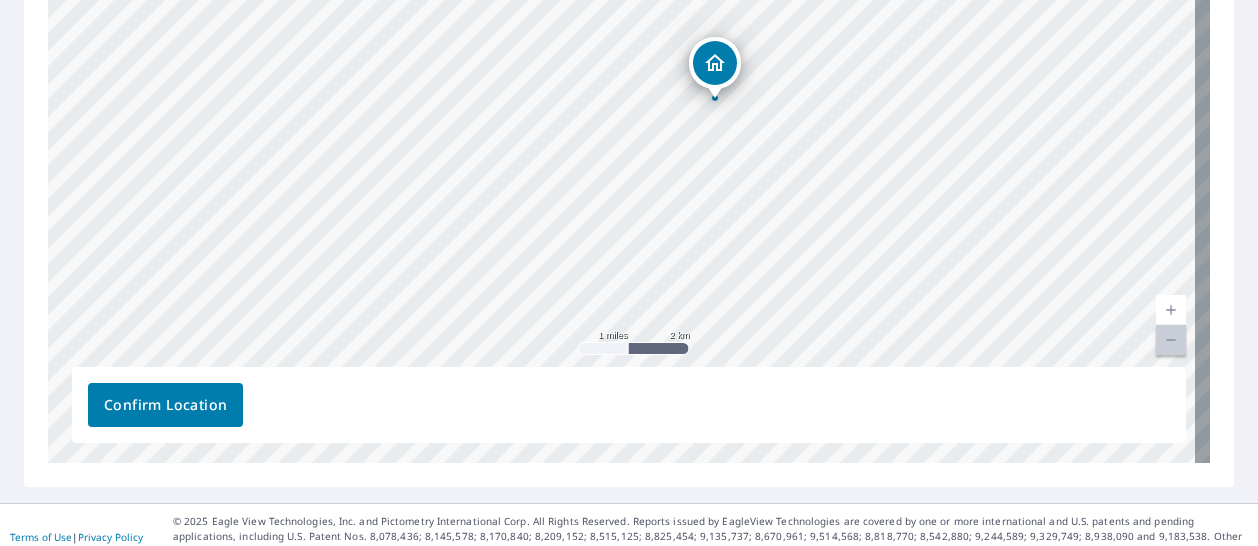 drag, startPoint x: 629, startPoint y: 120, endPoint x: 730, endPoint y: 65, distance: 115.00435 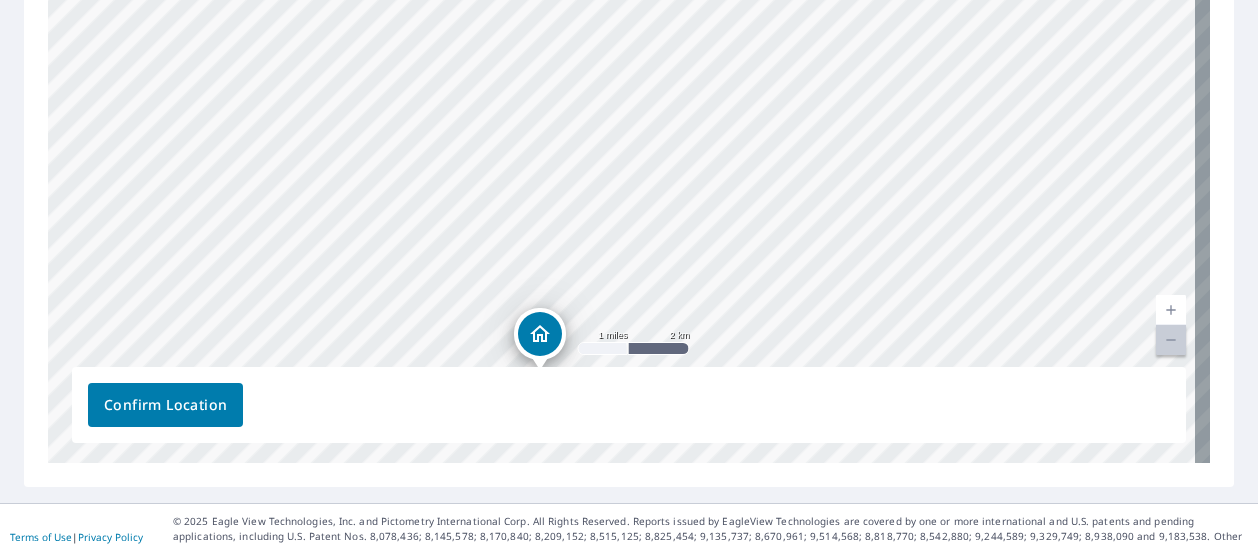drag, startPoint x: 836, startPoint y: 75, endPoint x: 754, endPoint y: 301, distance: 240.4163 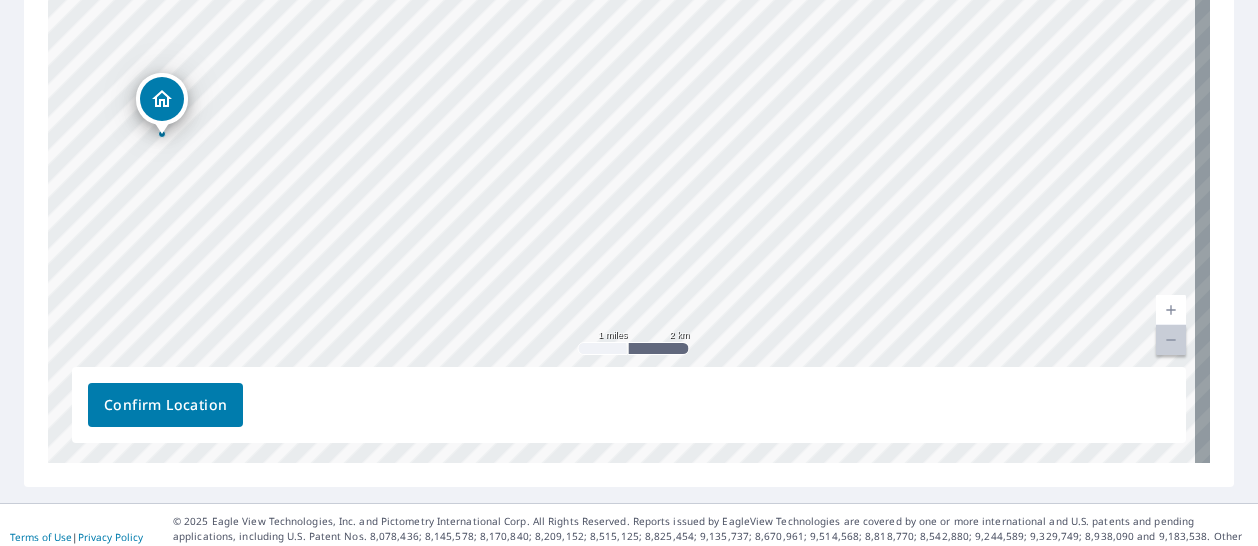 drag 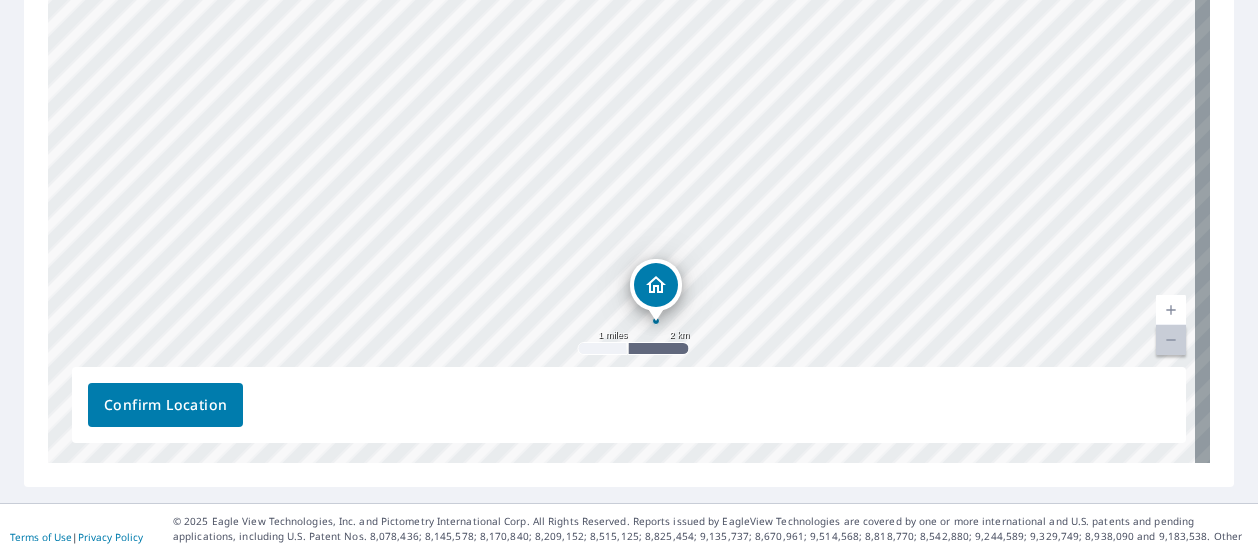 click on "[STREET_ADDRESS]" at bounding box center [629, 149] 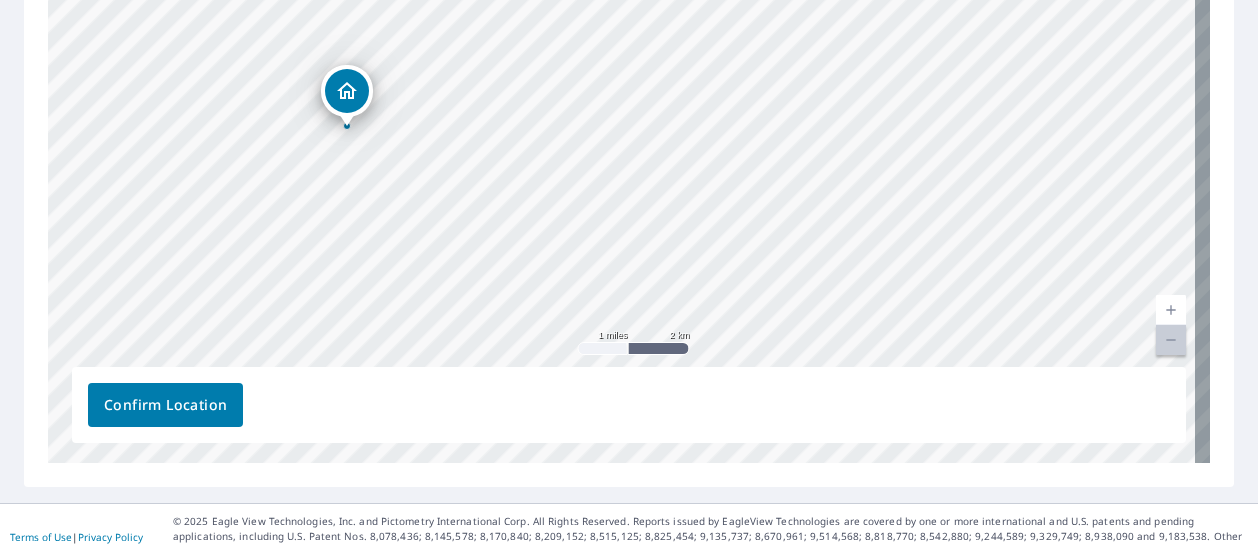 click on "[STREET_ADDRESS]" at bounding box center [629, 149] 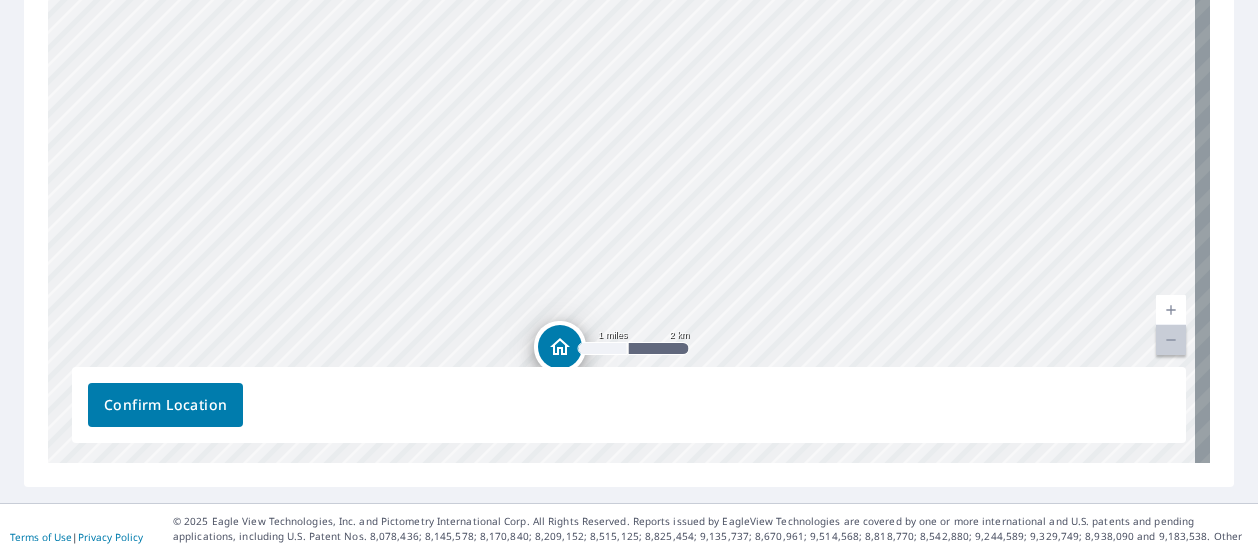 click on "[STREET_ADDRESS]" at bounding box center (629, 149) 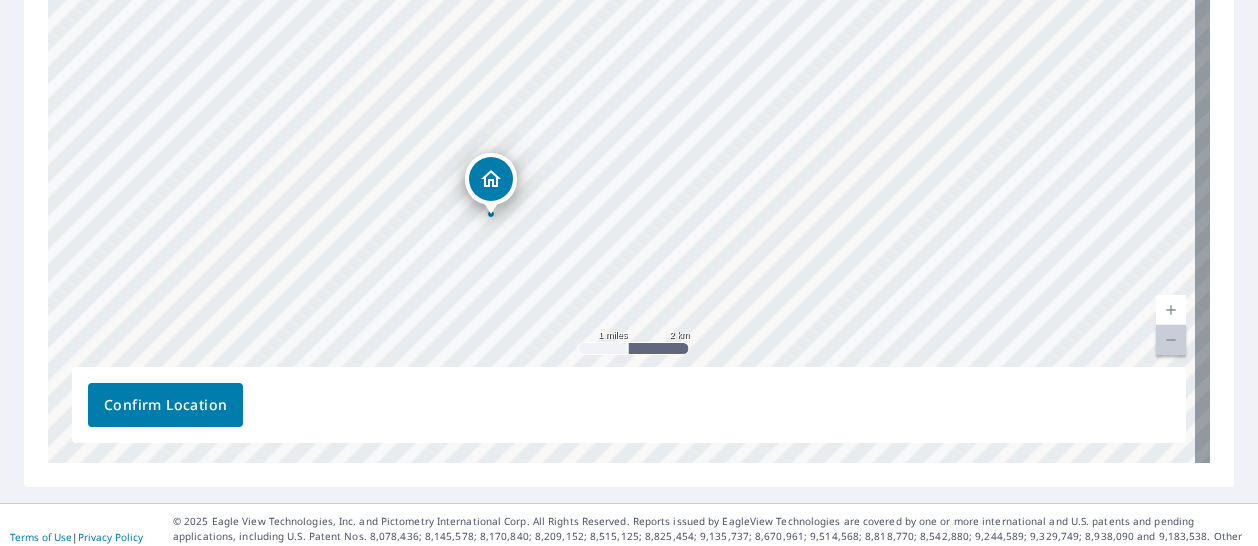 click on "[STREET_ADDRESS]" at bounding box center (629, 149) 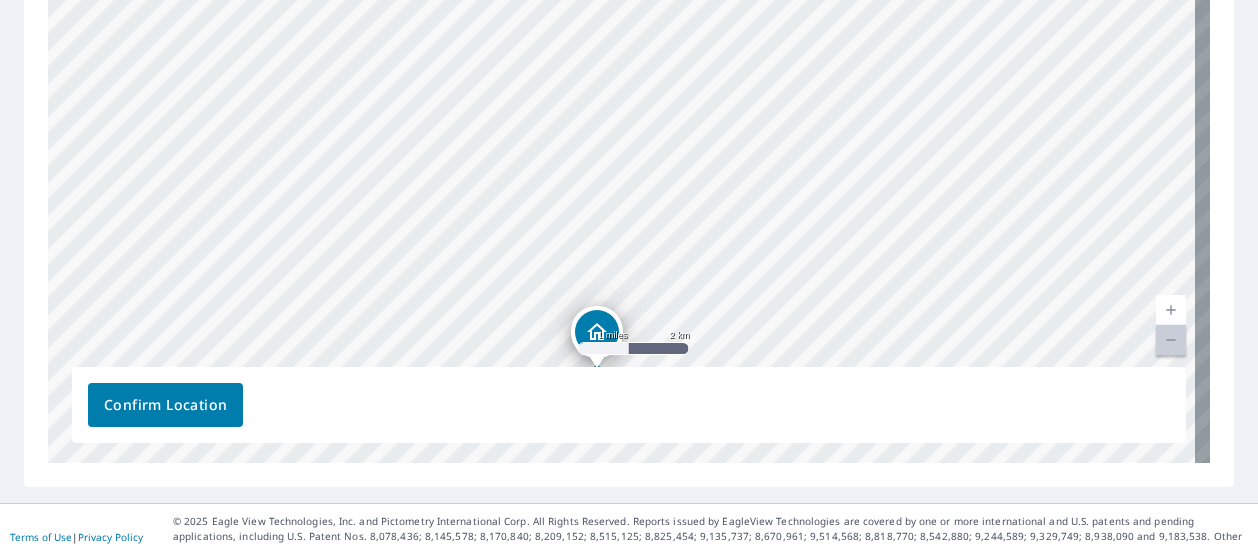 click on "[STREET_ADDRESS]" at bounding box center (629, 149) 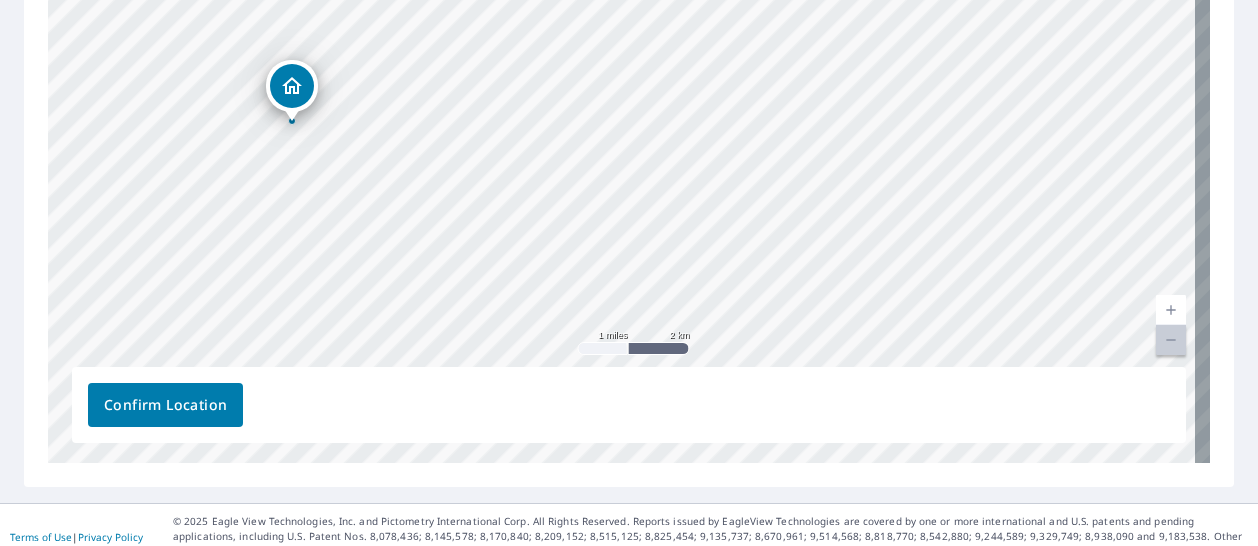 click on "[STREET_ADDRESS]" at bounding box center (629, 149) 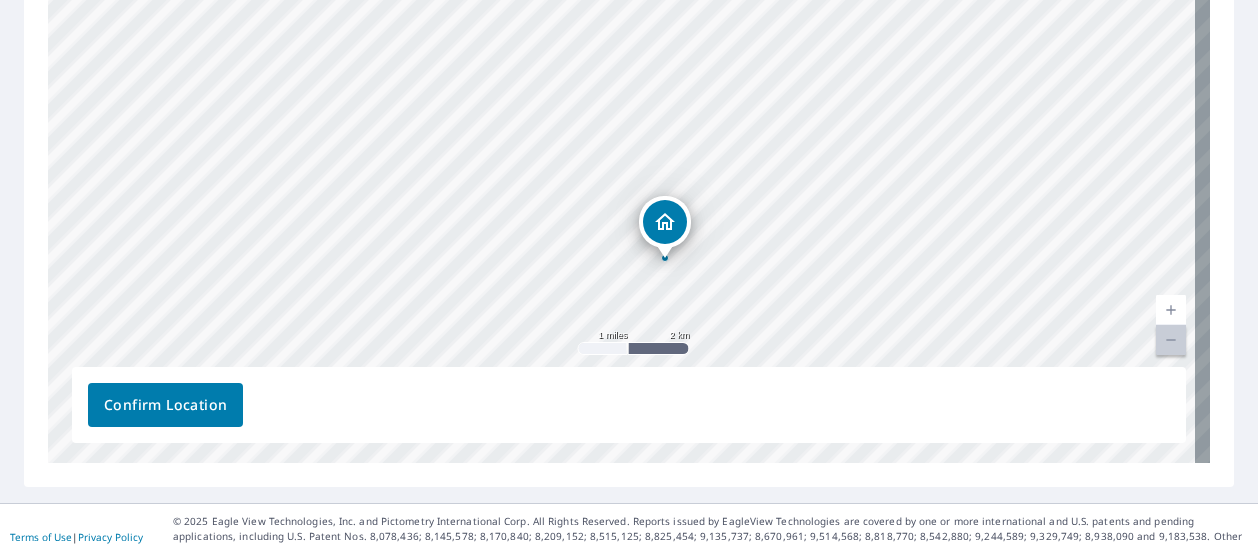 click on "[STREET_ADDRESS]" at bounding box center (629, 149) 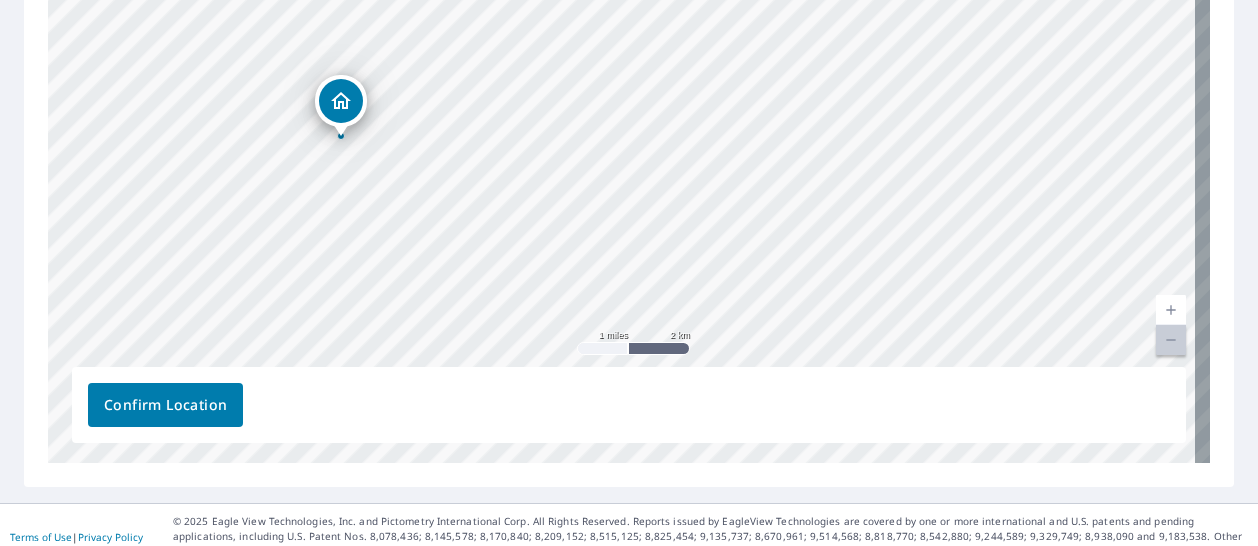 click on "[STREET_ADDRESS]" at bounding box center (629, 149) 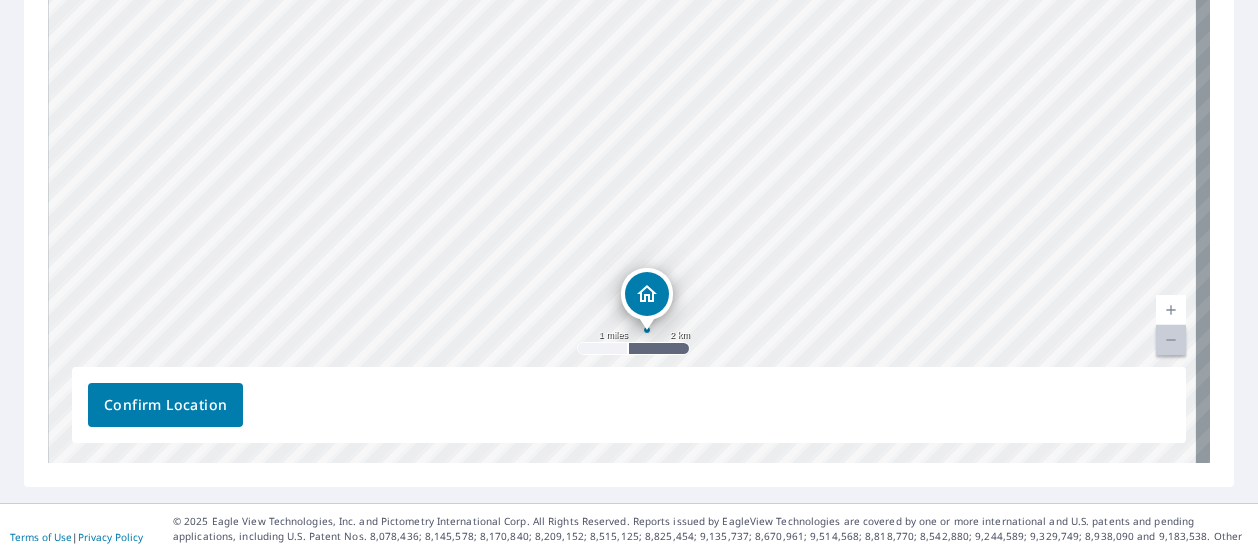 click on "[STREET_ADDRESS]" at bounding box center [629, 149] 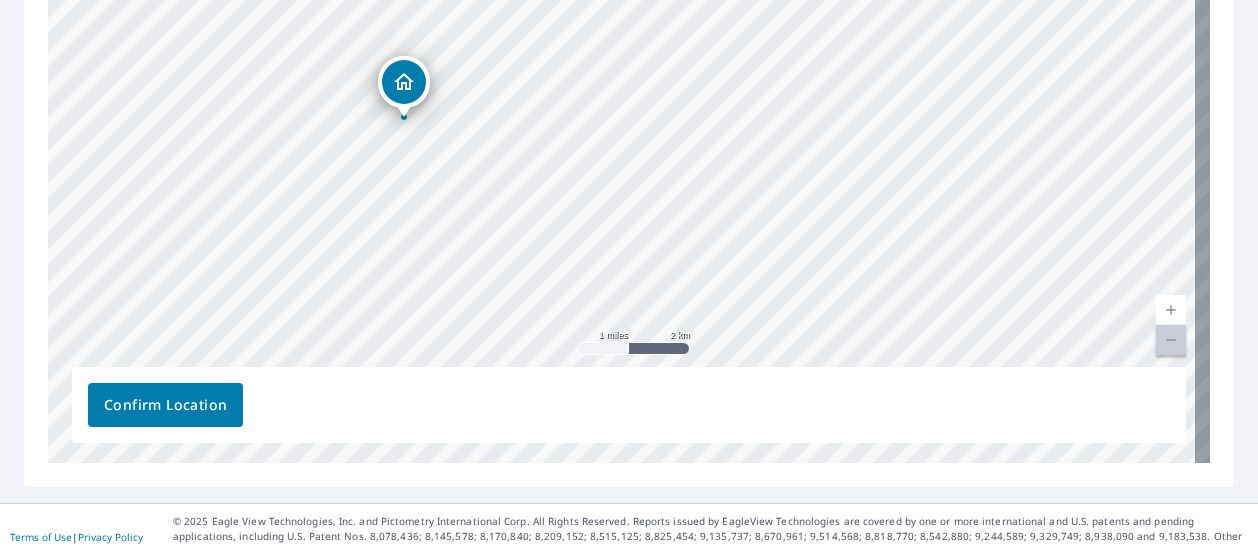 click on "[STREET_ADDRESS]" at bounding box center [629, 149] 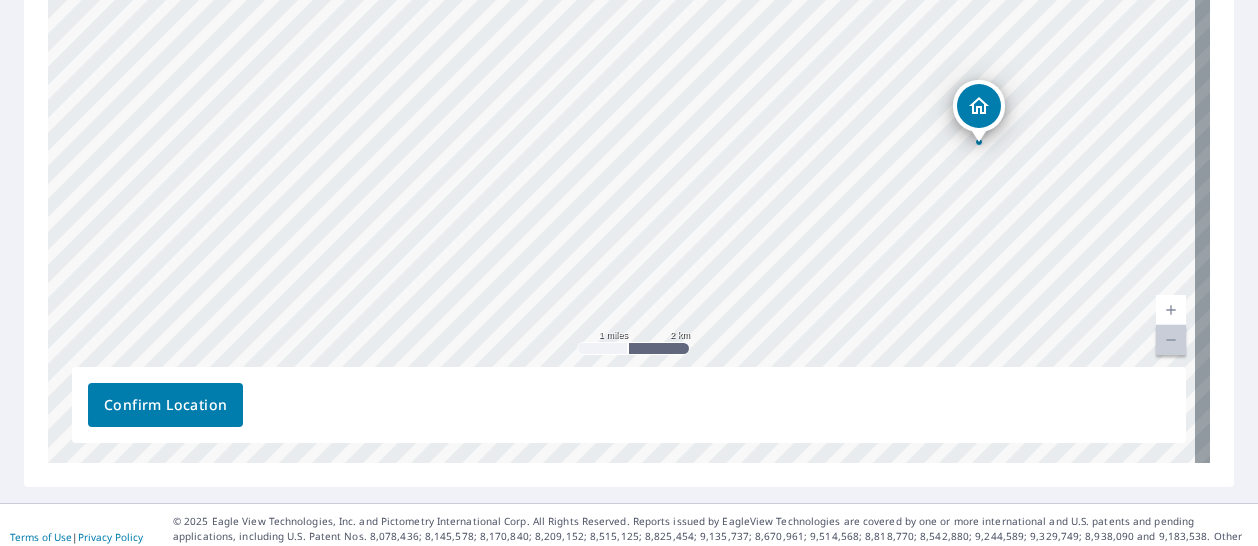 click on "[STREET_ADDRESS]" at bounding box center (629, 149) 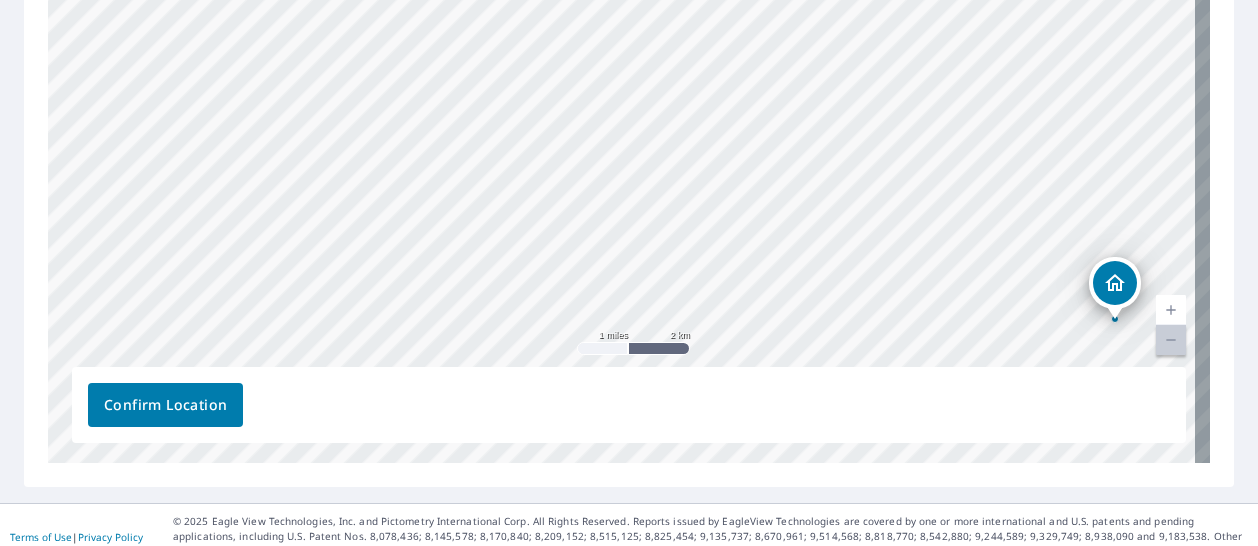 drag, startPoint x: 530, startPoint y: 186, endPoint x: 658, endPoint y: 394, distance: 244.2294 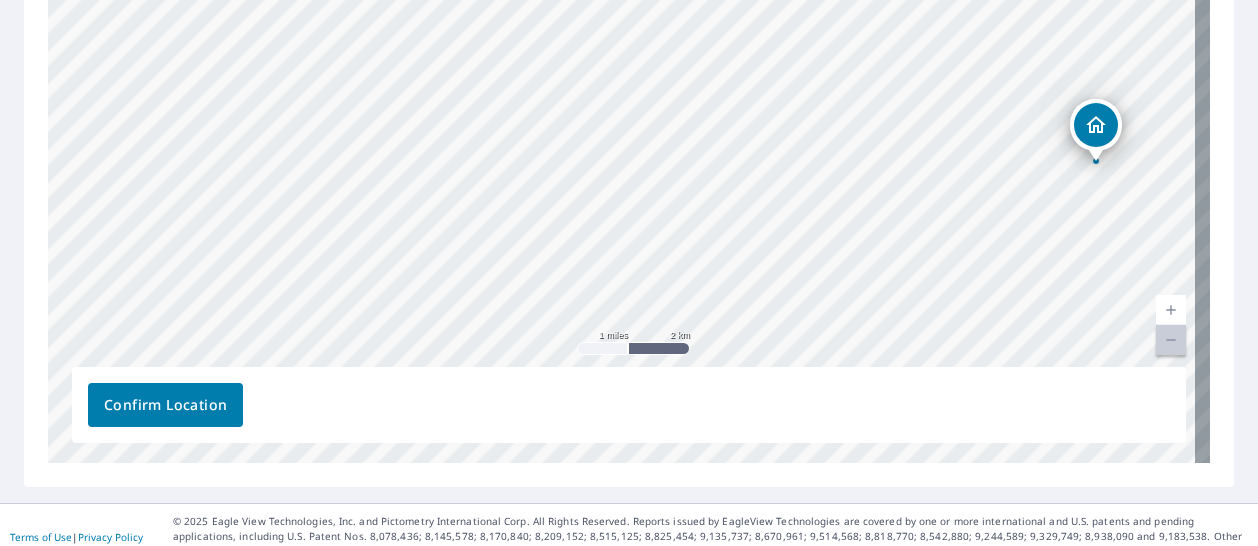 click on "[STREET_ADDRESS]" at bounding box center (629, 149) 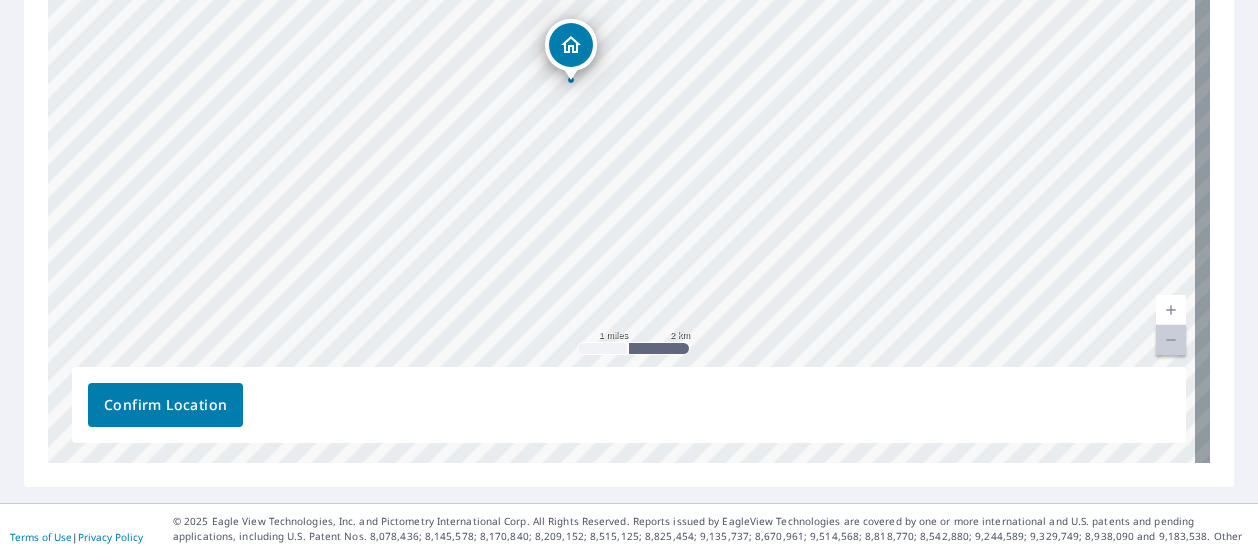 drag, startPoint x: 1050, startPoint y: 109, endPoint x: 578, endPoint y: 53, distance: 475.31042 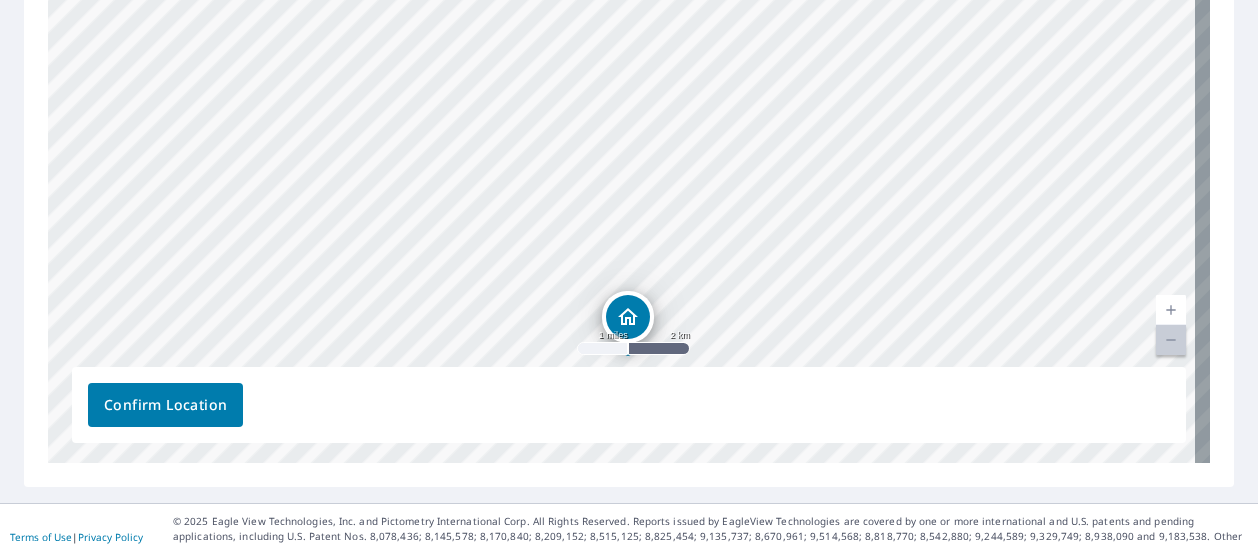 drag, startPoint x: 734, startPoint y: 56, endPoint x: 703, endPoint y: 277, distance: 223.16362 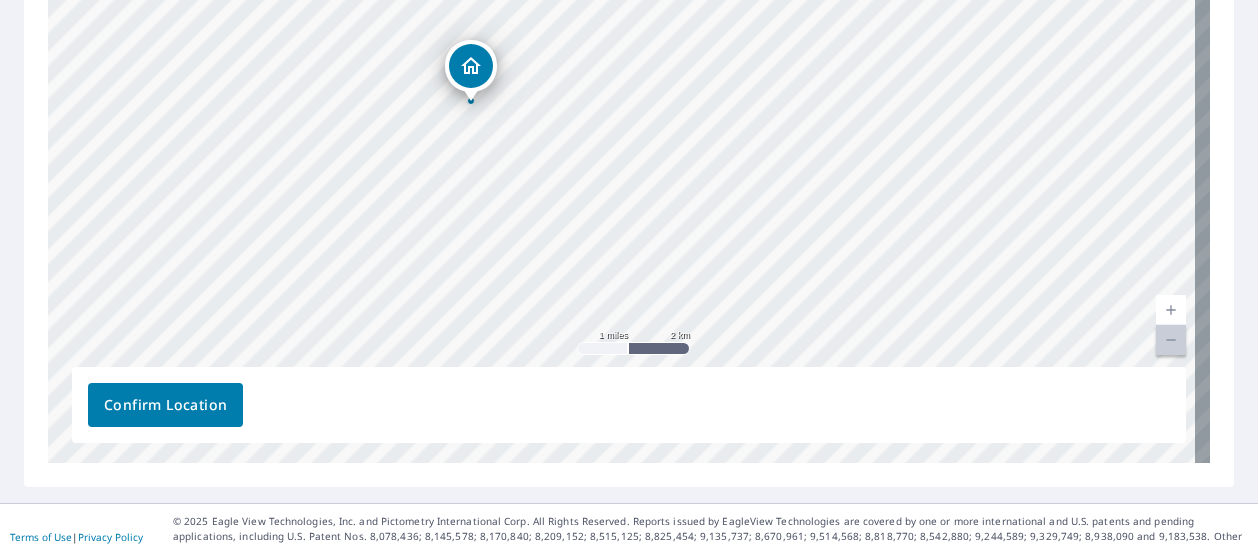 drag, startPoint x: 620, startPoint y: 310, endPoint x: 471, endPoint y: 43, distance: 305.76135 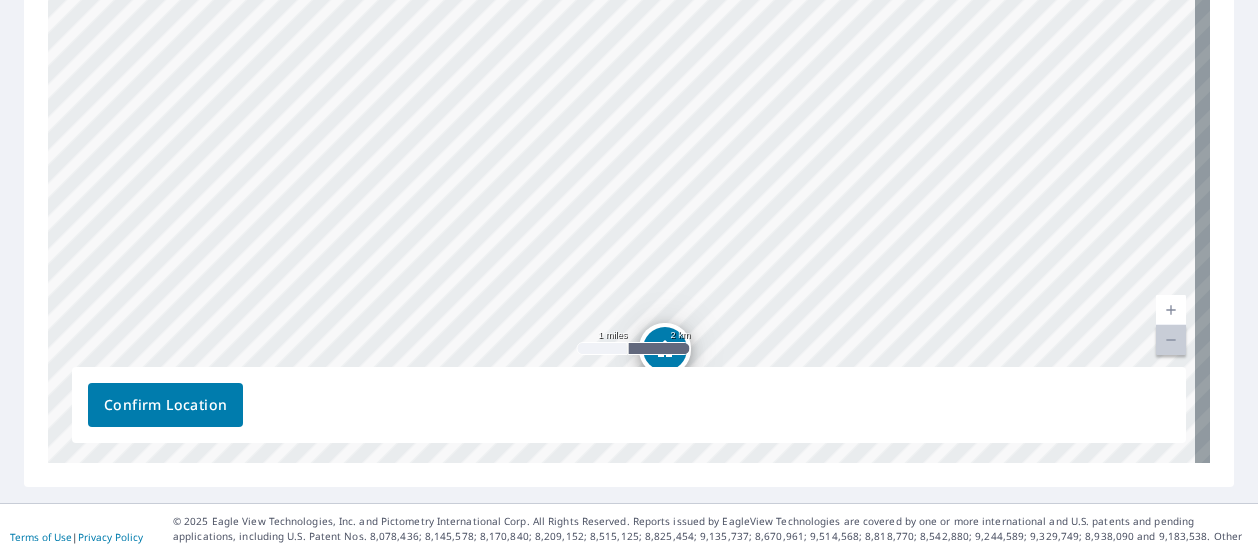 drag, startPoint x: 717, startPoint y: 66, endPoint x: 732, endPoint y: 259, distance: 193.58203 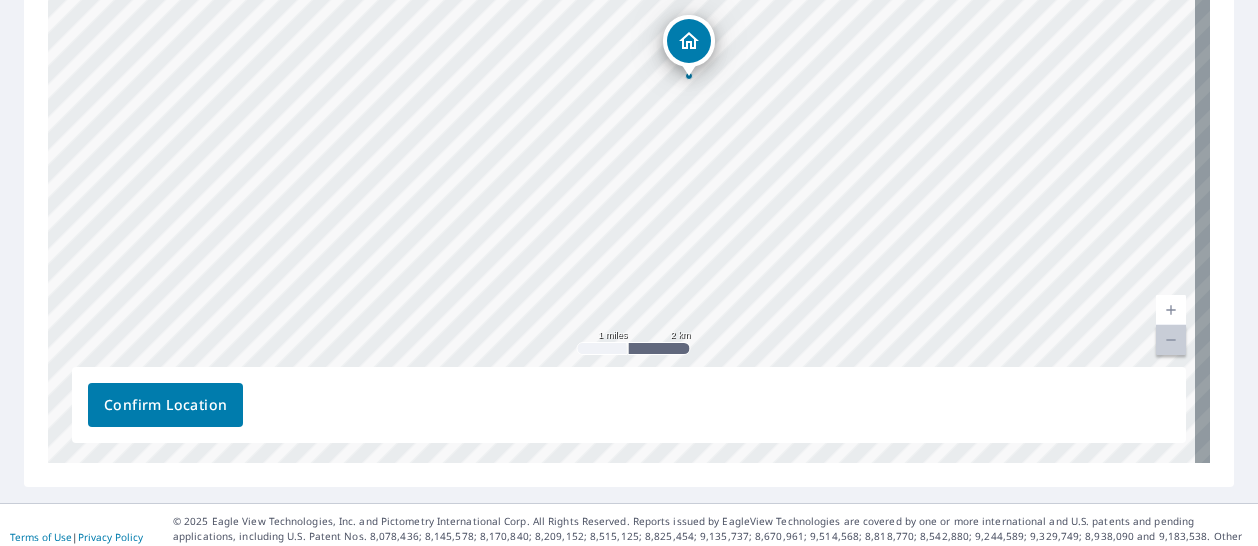 drag, startPoint x: 660, startPoint y: 327, endPoint x: 688, endPoint y: 24, distance: 304.291 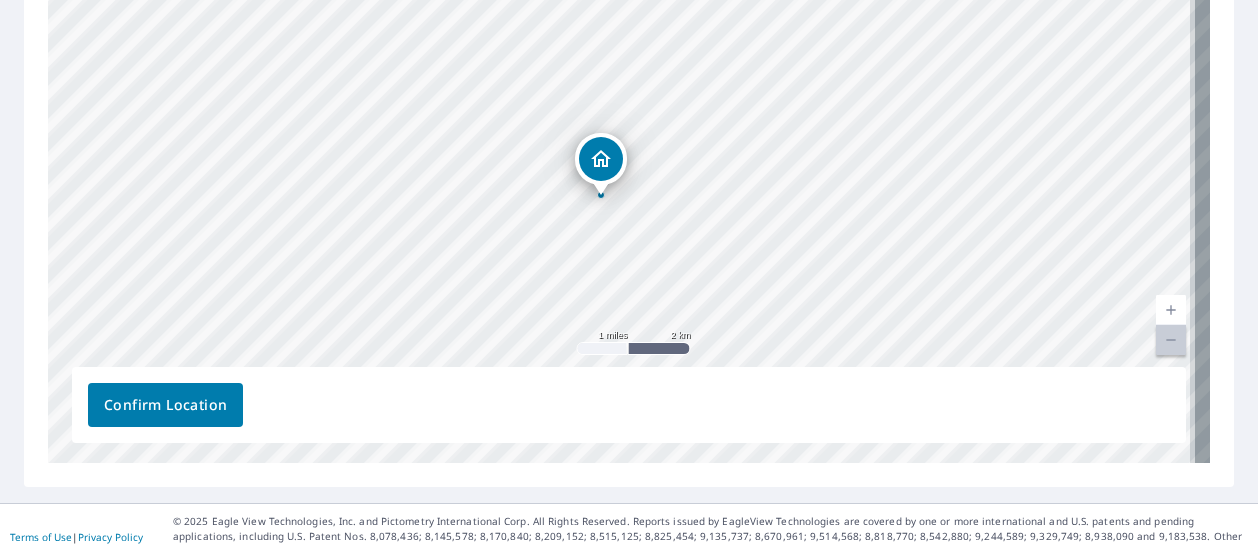 drag, startPoint x: 694, startPoint y: 135, endPoint x: 732, endPoint y: 201, distance: 76.15773 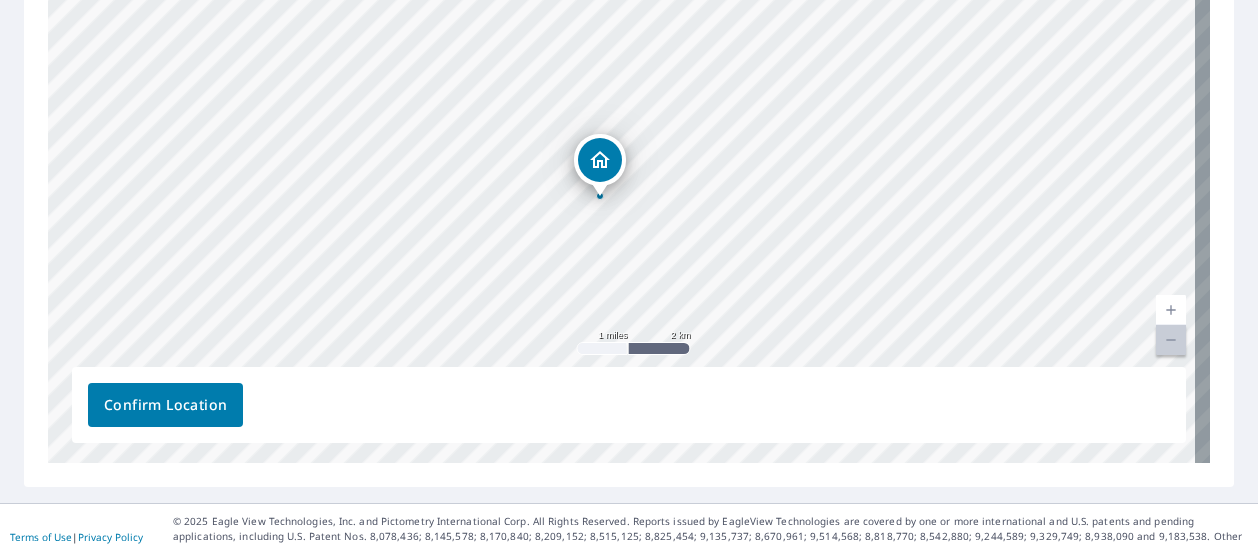 click at bounding box center (1171, 310) 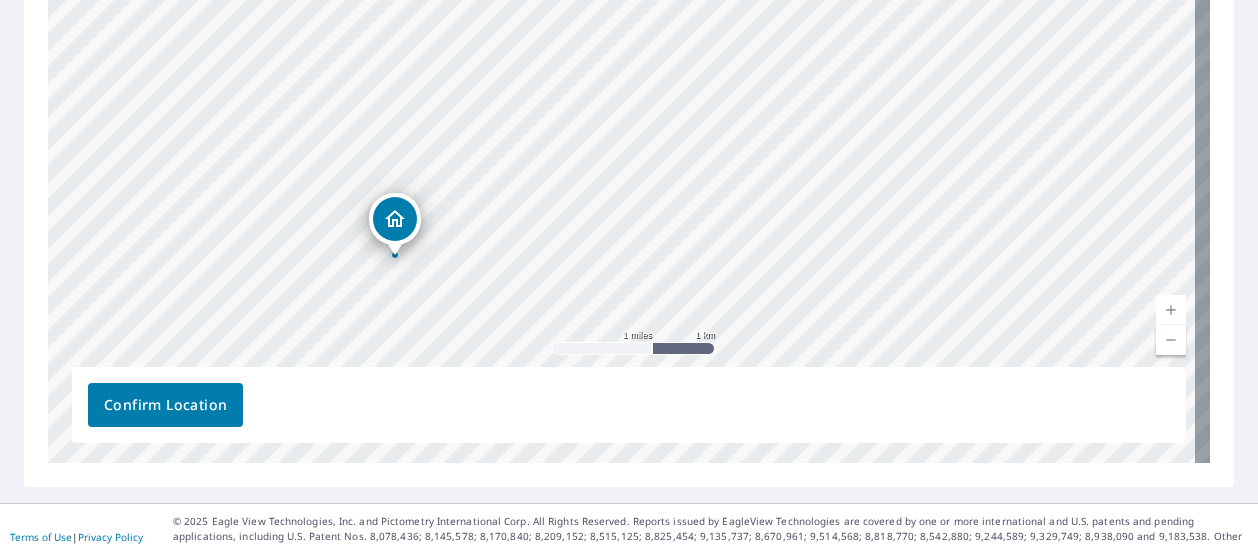drag, startPoint x: 909, startPoint y: 257, endPoint x: 726, endPoint y: 266, distance: 183.22118 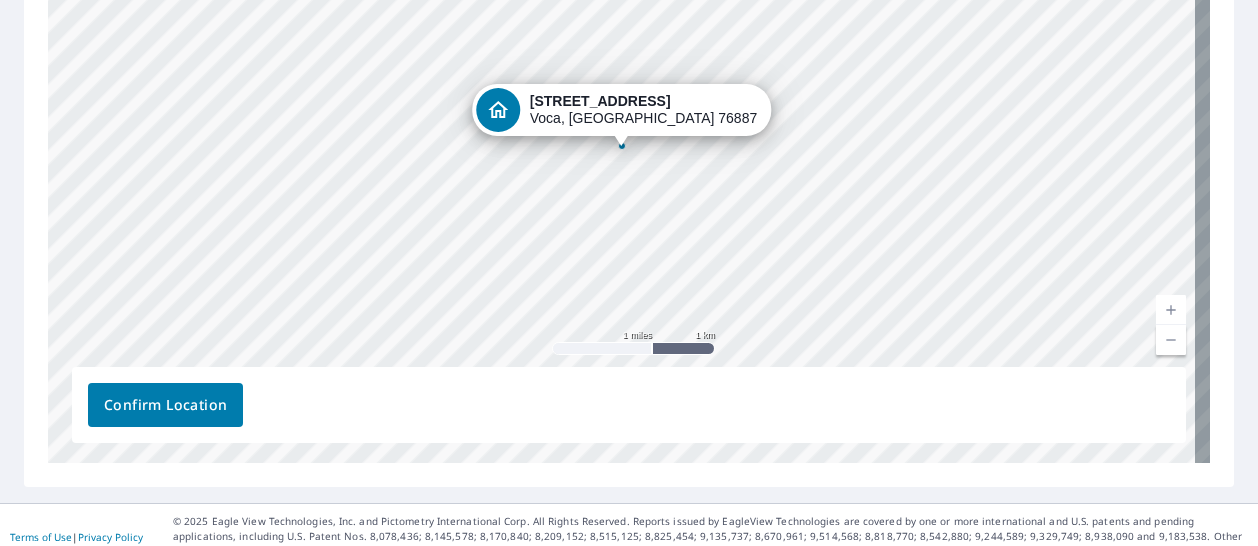 click on "[STREET_ADDRESS]" at bounding box center (629, 149) 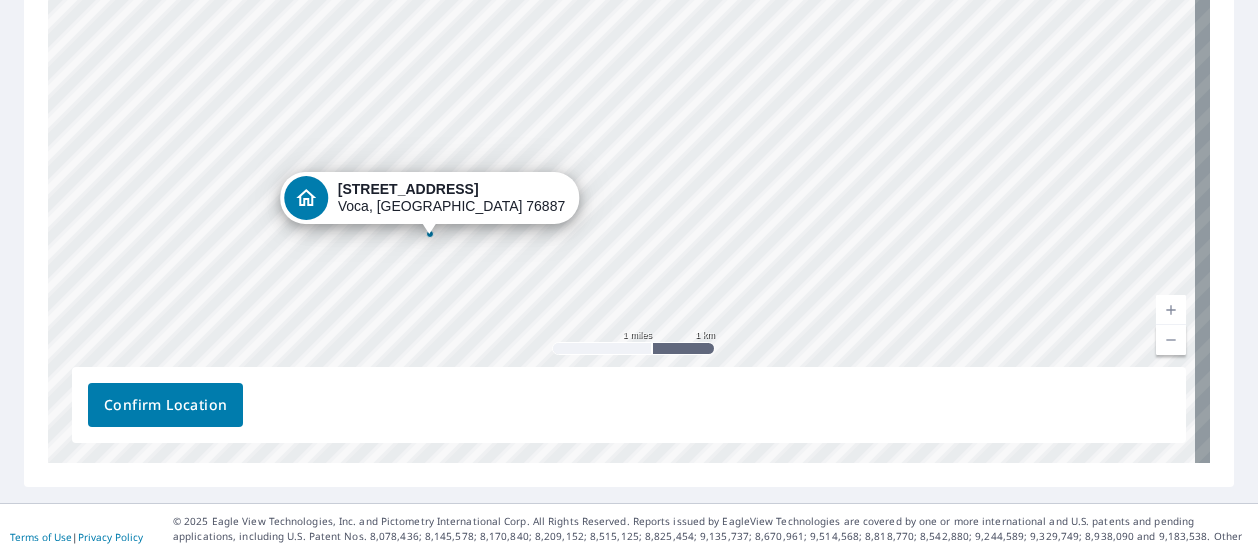 drag, startPoint x: 964, startPoint y: 138, endPoint x: 760, endPoint y: 221, distance: 220.23851 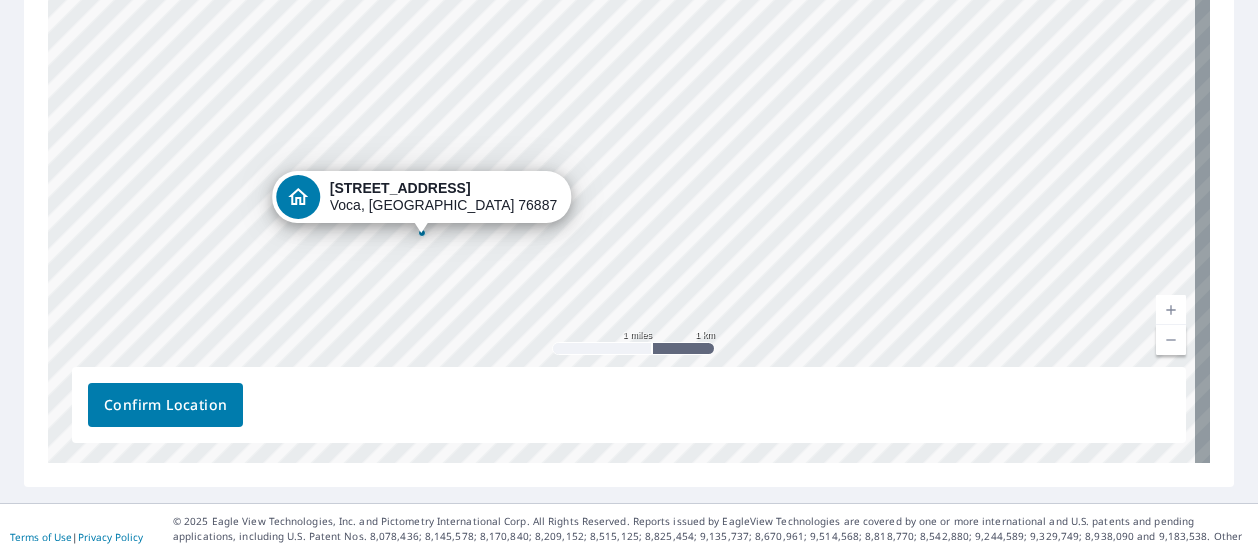 click on "[STREET_ADDRESS]" at bounding box center (443, 197) 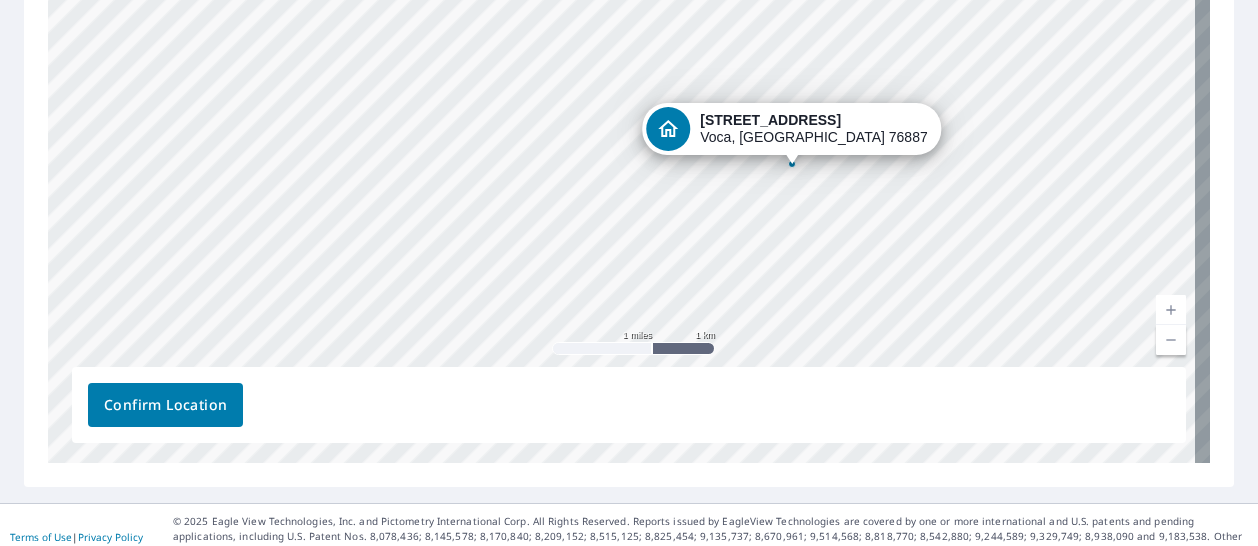 drag, startPoint x: 420, startPoint y: 231, endPoint x: 790, endPoint y: 162, distance: 376.37878 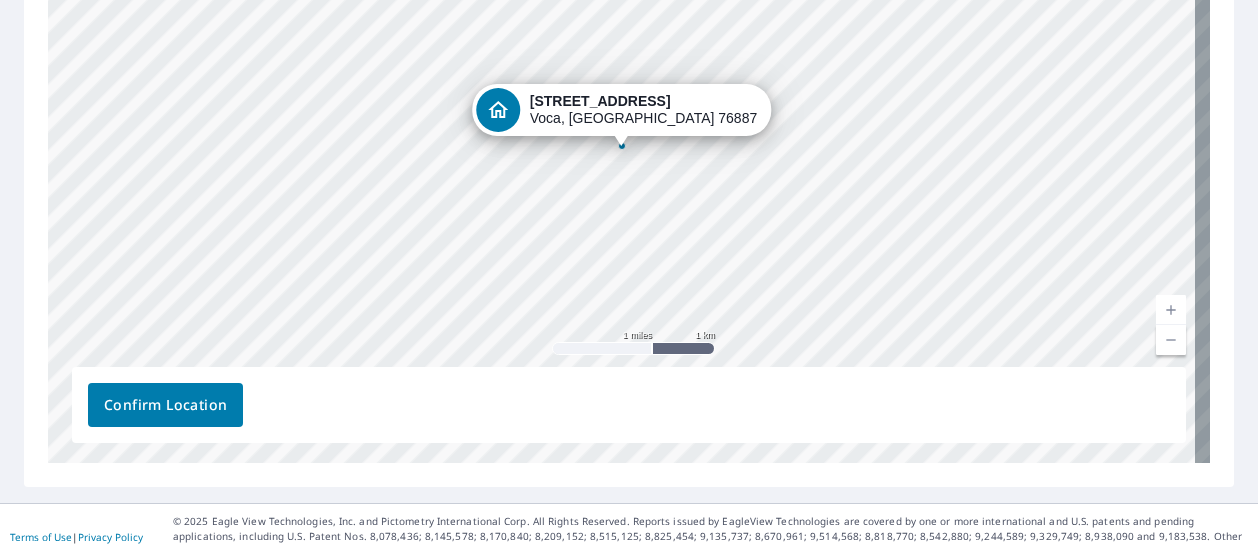 click at bounding box center (1171, 310) 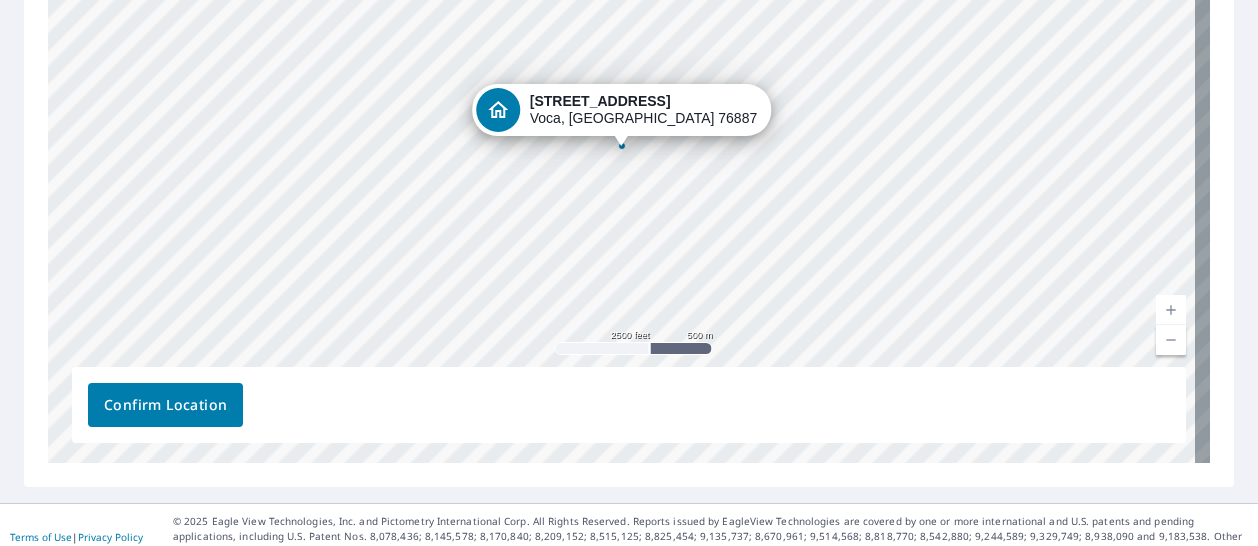 click at bounding box center (1171, 310) 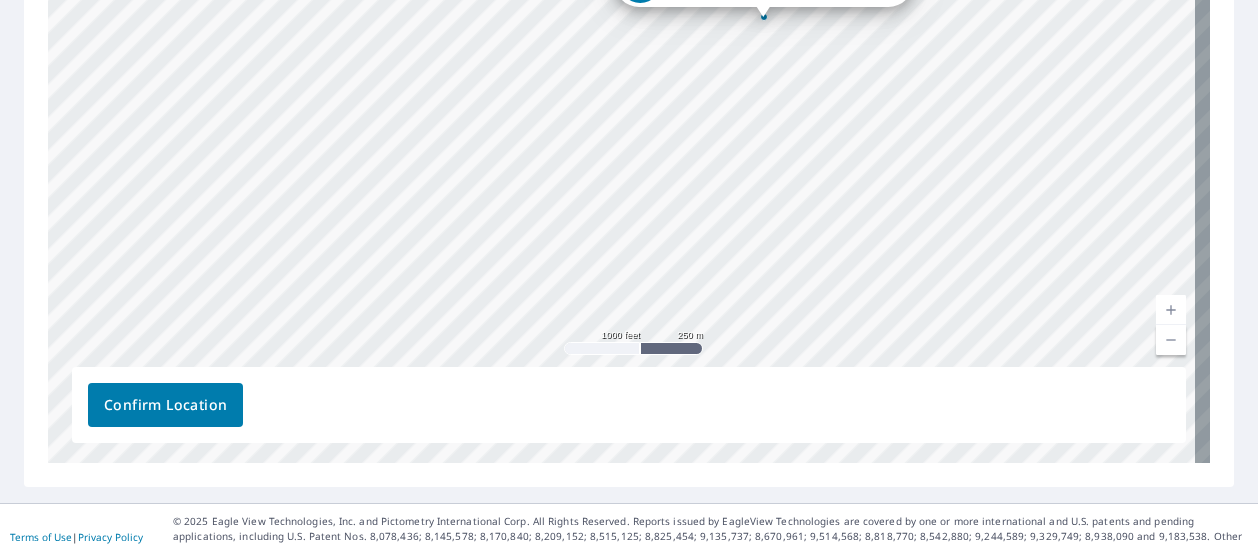 drag, startPoint x: 558, startPoint y: 277, endPoint x: 698, endPoint y: 148, distance: 190.3707 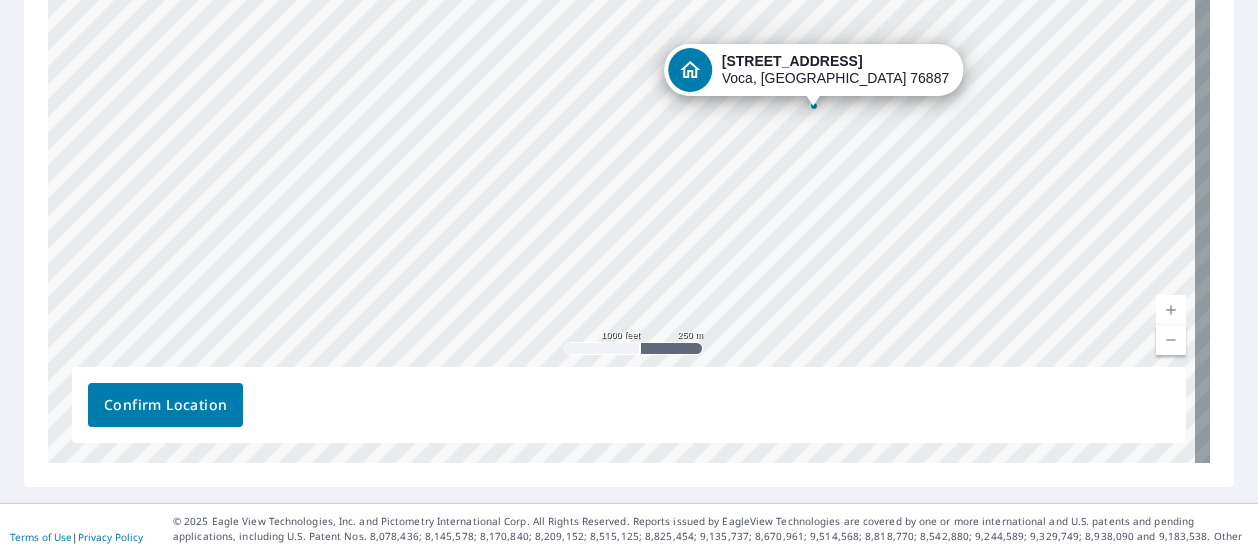 drag, startPoint x: 562, startPoint y: 96, endPoint x: 612, endPoint y: 185, distance: 102.0833 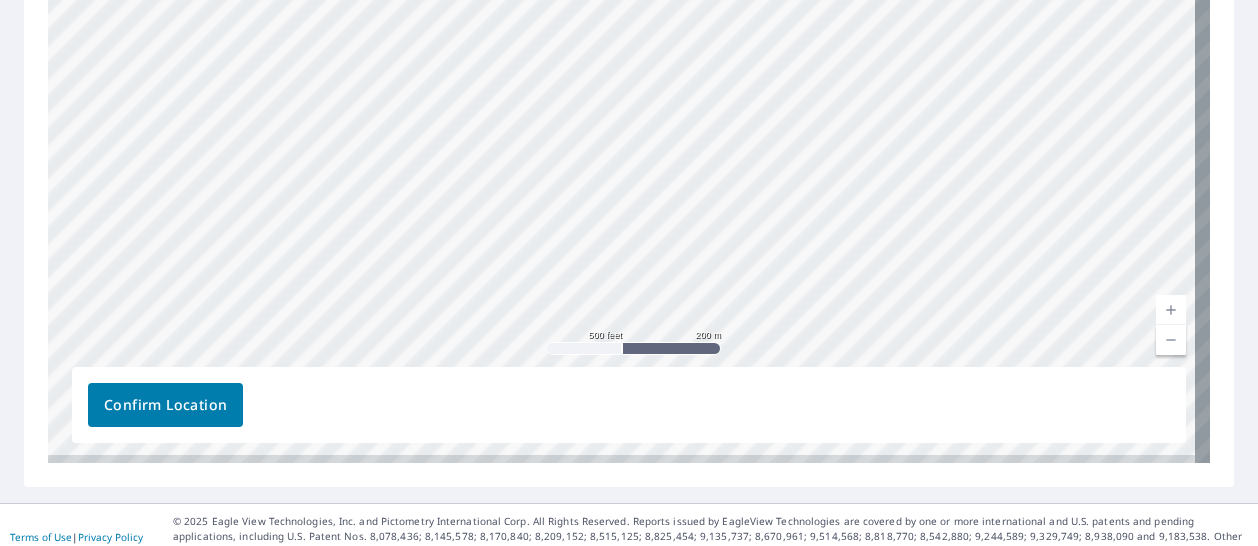 drag, startPoint x: 570, startPoint y: 258, endPoint x: 600, endPoint y: 8, distance: 251.79356 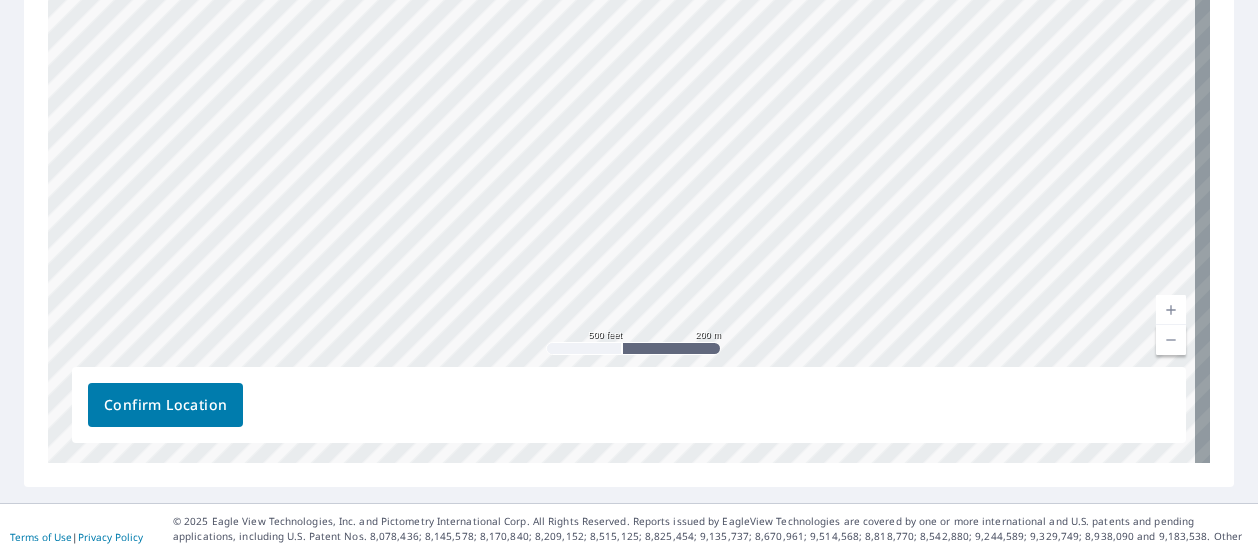 drag, startPoint x: 544, startPoint y: 203, endPoint x: 576, endPoint y: 126, distance: 83.38465 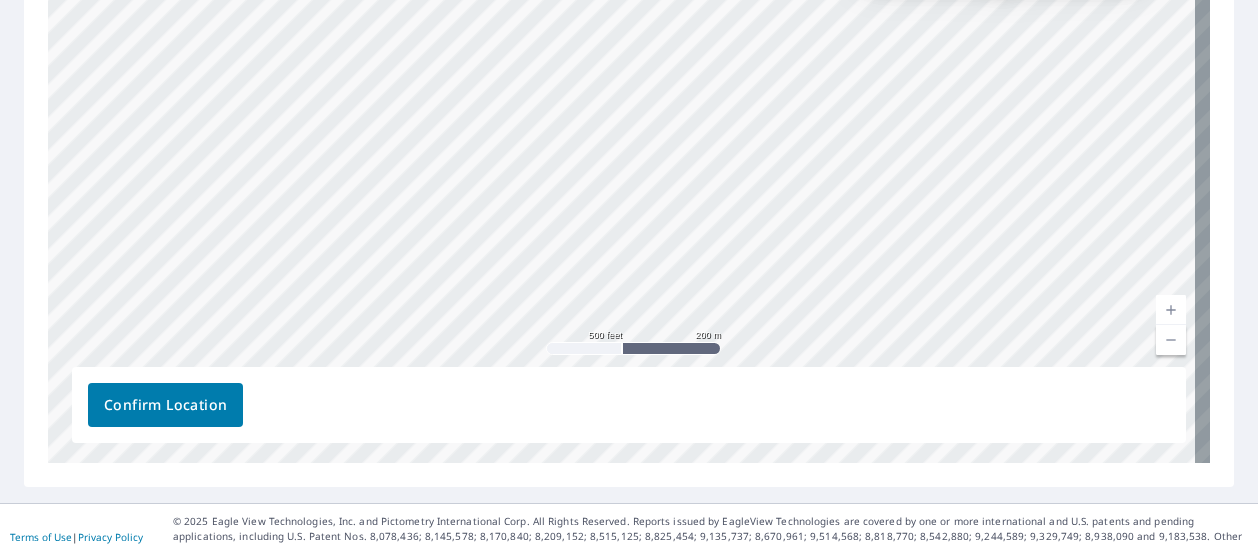 drag, startPoint x: 827, startPoint y: 93, endPoint x: 762, endPoint y: 347, distance: 262.18506 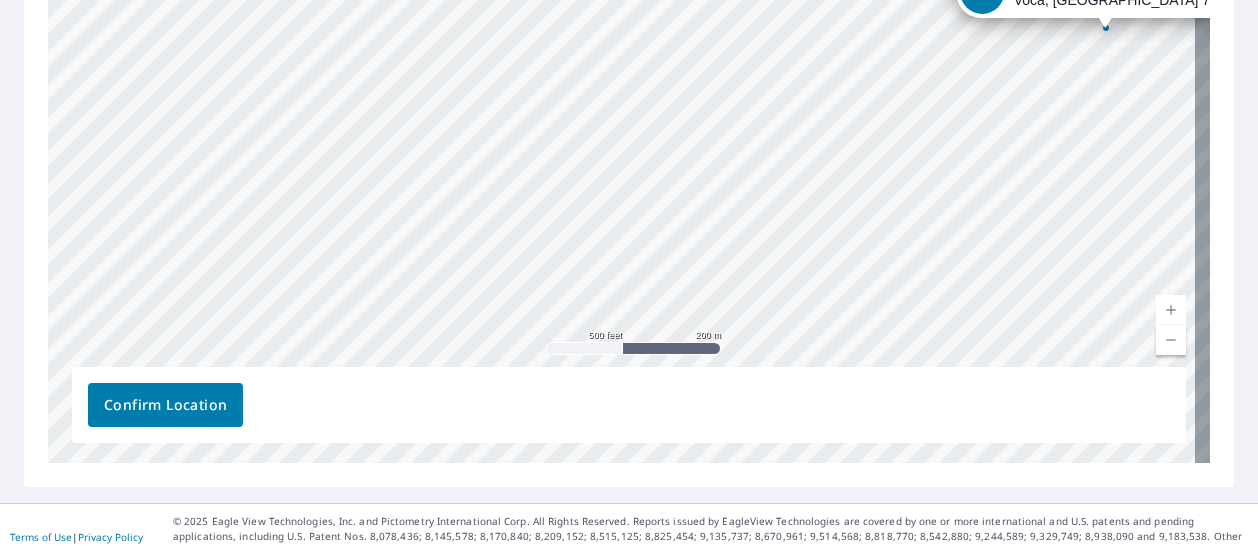 drag, startPoint x: 520, startPoint y: 179, endPoint x: 735, endPoint y: 217, distance: 218.33232 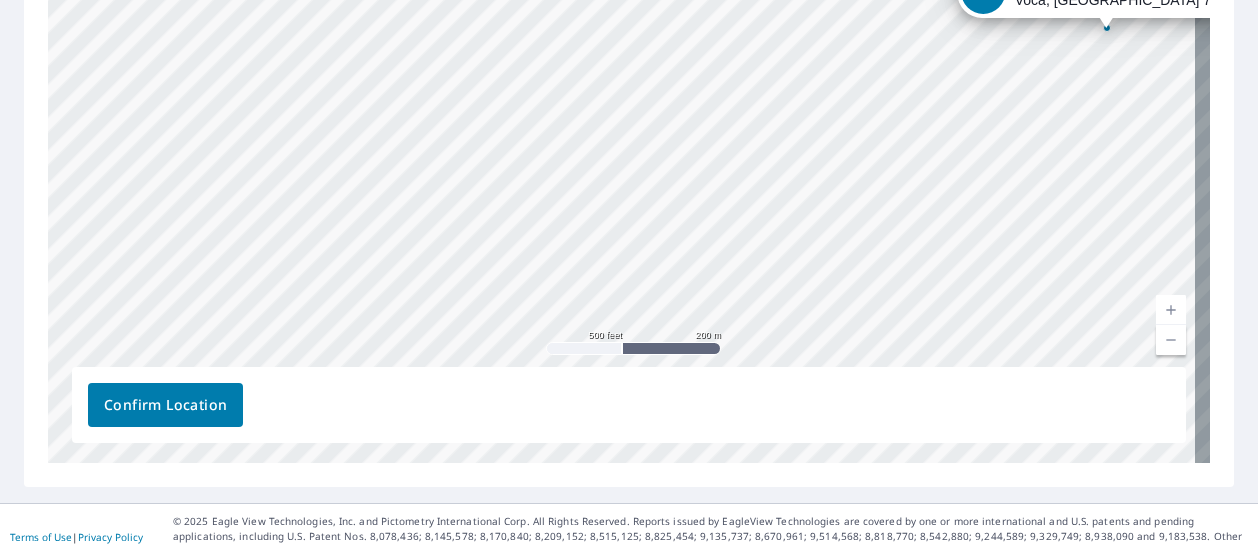 click at bounding box center (1171, 310) 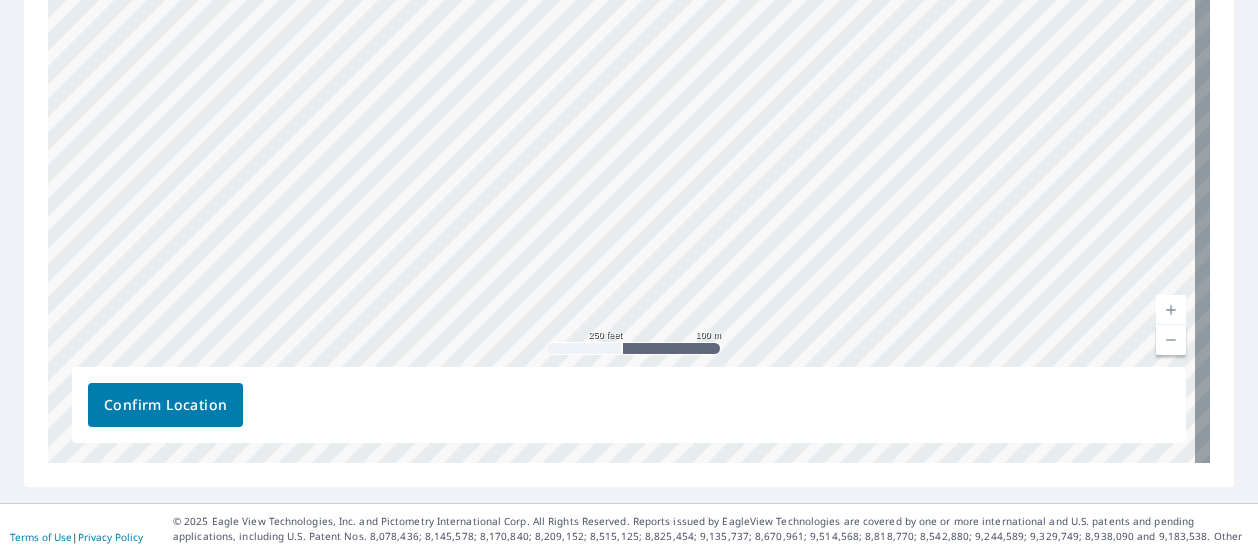 click at bounding box center (1171, 310) 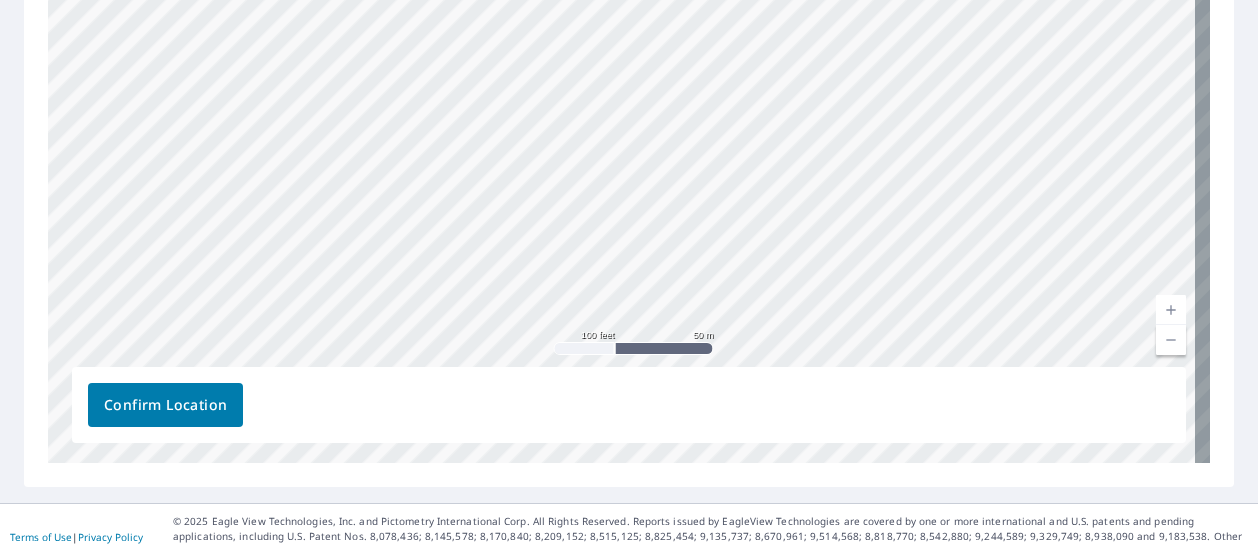 drag, startPoint x: 600, startPoint y: 123, endPoint x: 654, endPoint y: -30, distance: 162.2498 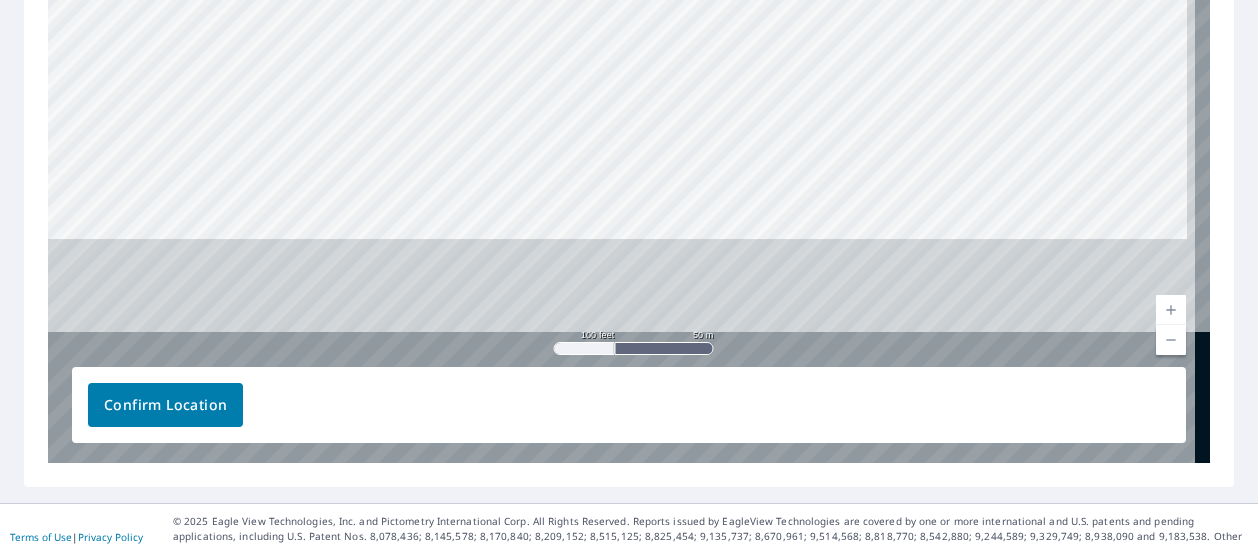 drag, startPoint x: 710, startPoint y: 237, endPoint x: 710, endPoint y: -49, distance: 286 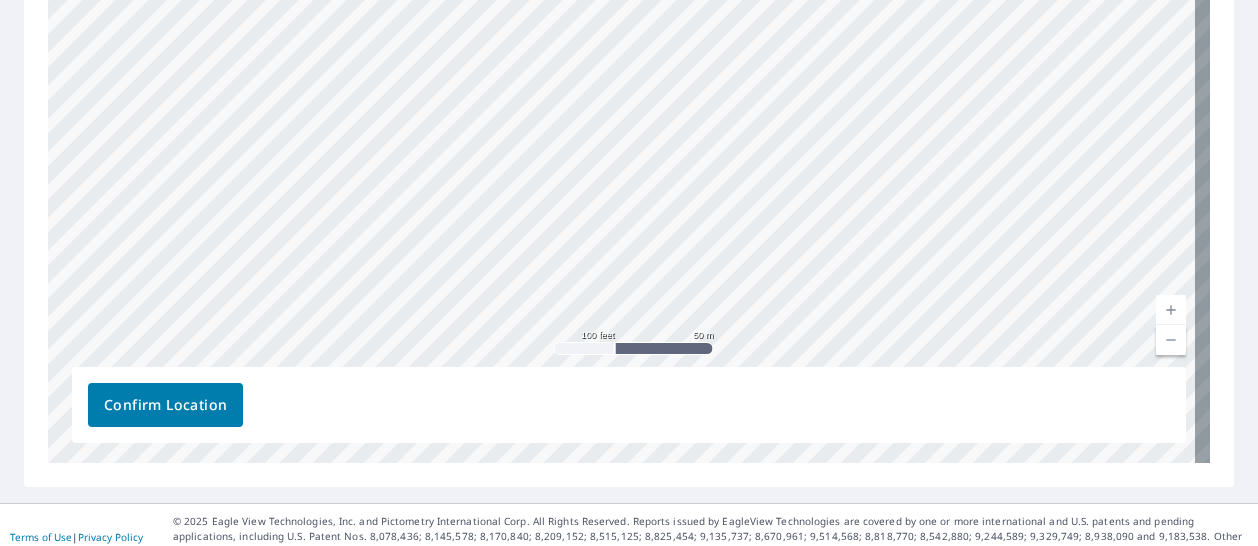 click on "[STREET_ADDRESS]" at bounding box center [629, 149] 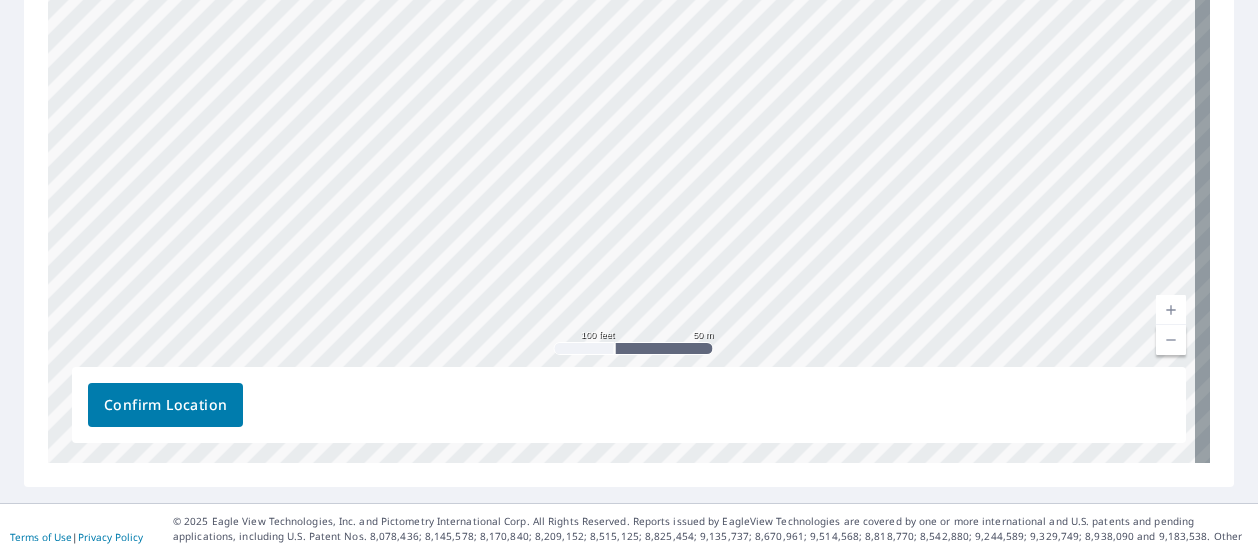 drag, startPoint x: 508, startPoint y: 269, endPoint x: 627, endPoint y: 193, distance: 141.19844 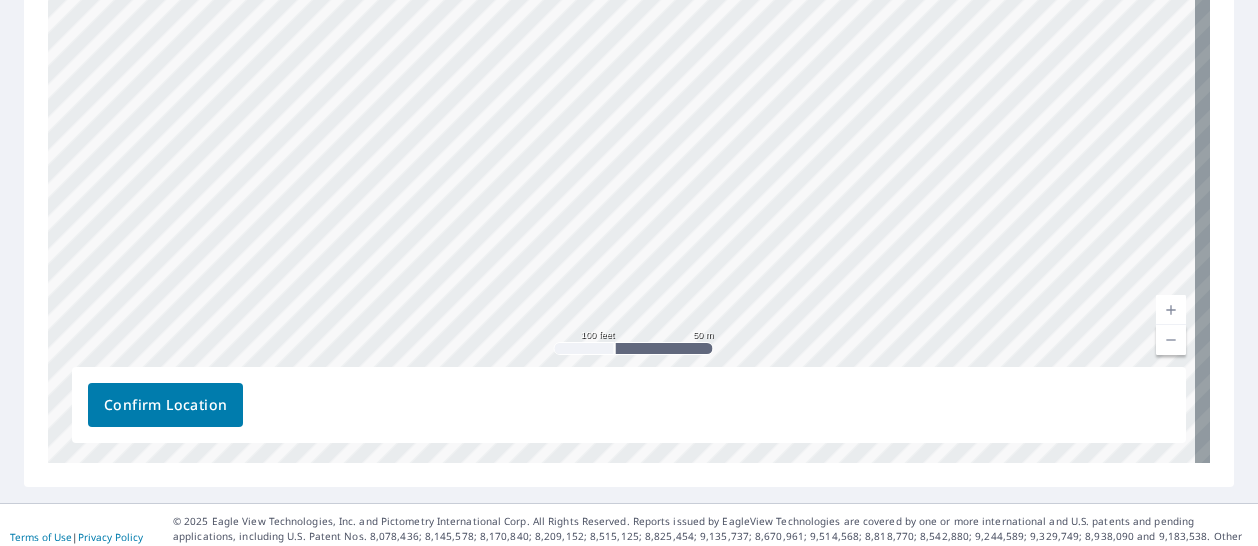 click at bounding box center (1171, 340) 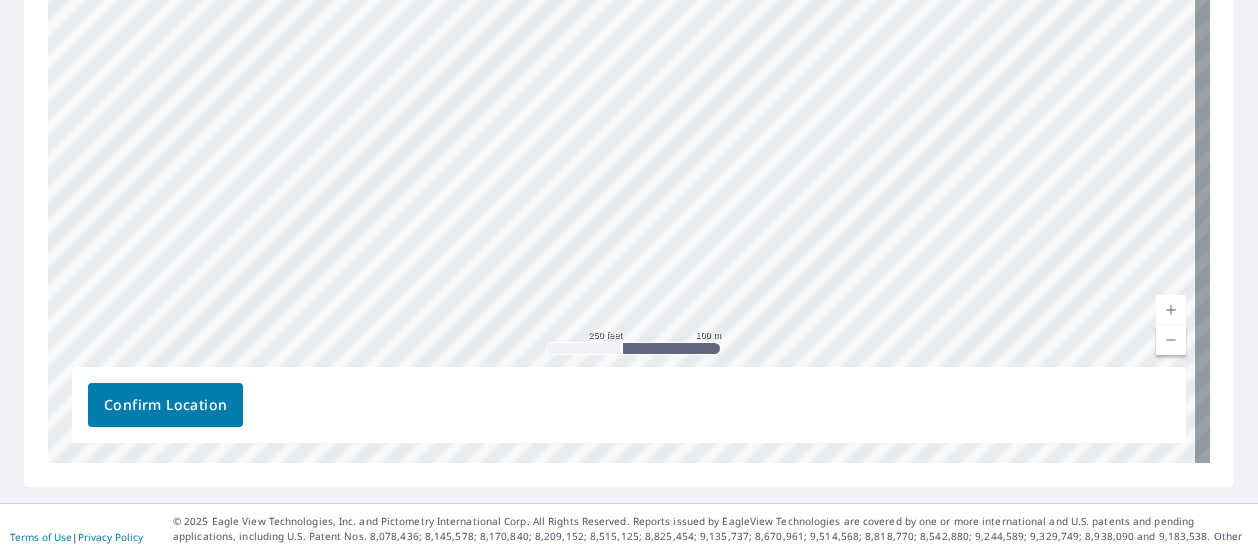 drag, startPoint x: 828, startPoint y: 107, endPoint x: 786, endPoint y: 20, distance: 96.60745 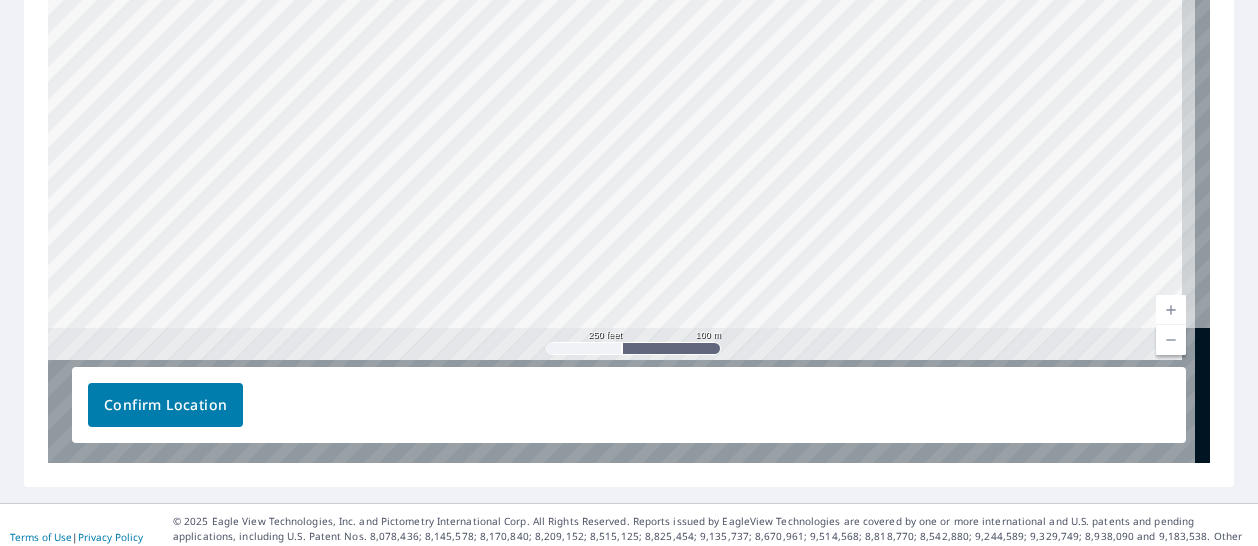drag, startPoint x: 810, startPoint y: 236, endPoint x: 767, endPoint y: -25, distance: 264.51843 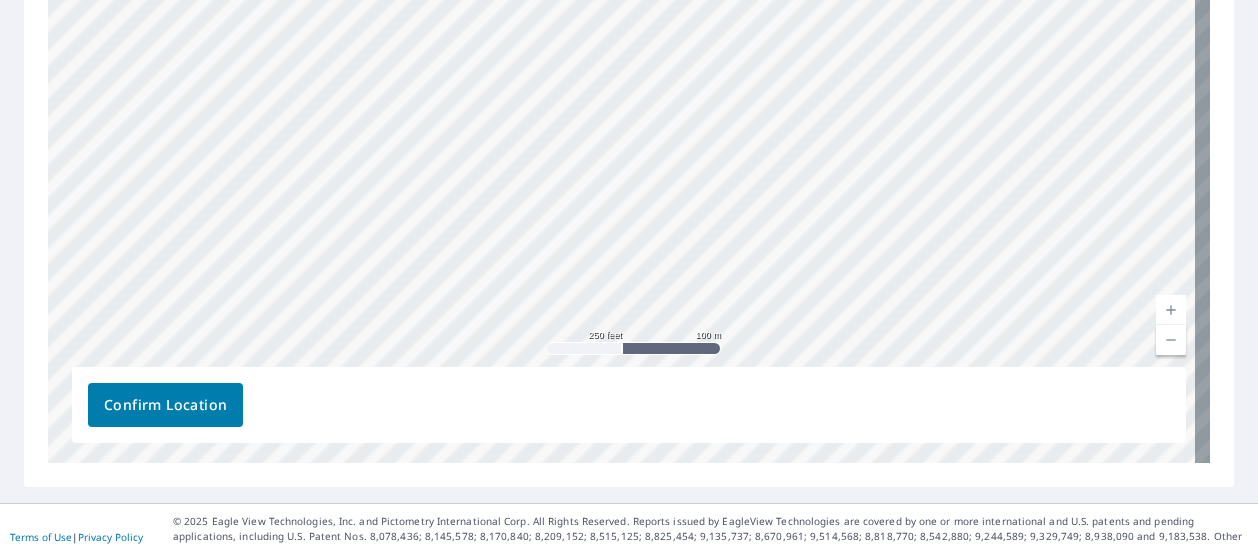 drag, startPoint x: 818, startPoint y: 41, endPoint x: 754, endPoint y: 152, distance: 128.12885 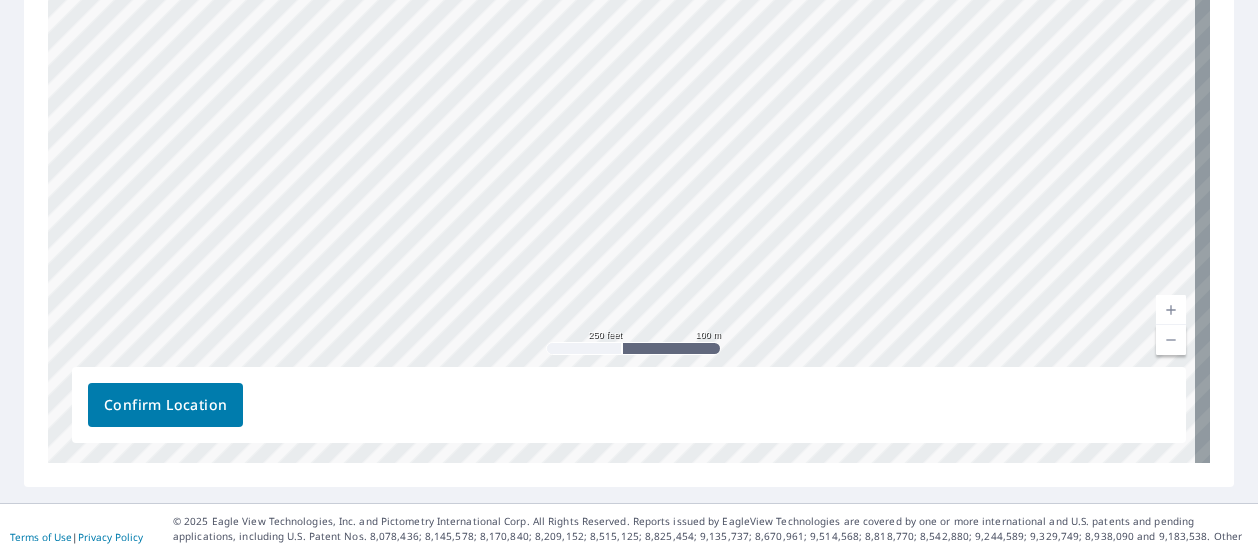 click at bounding box center [1171, 340] 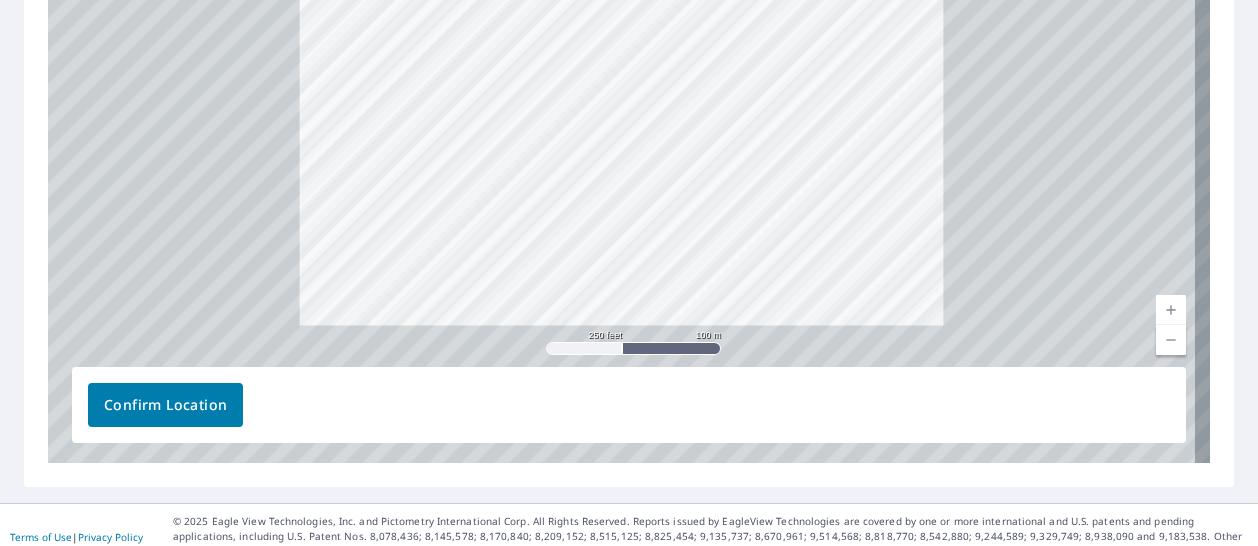 click at bounding box center [1171, 340] 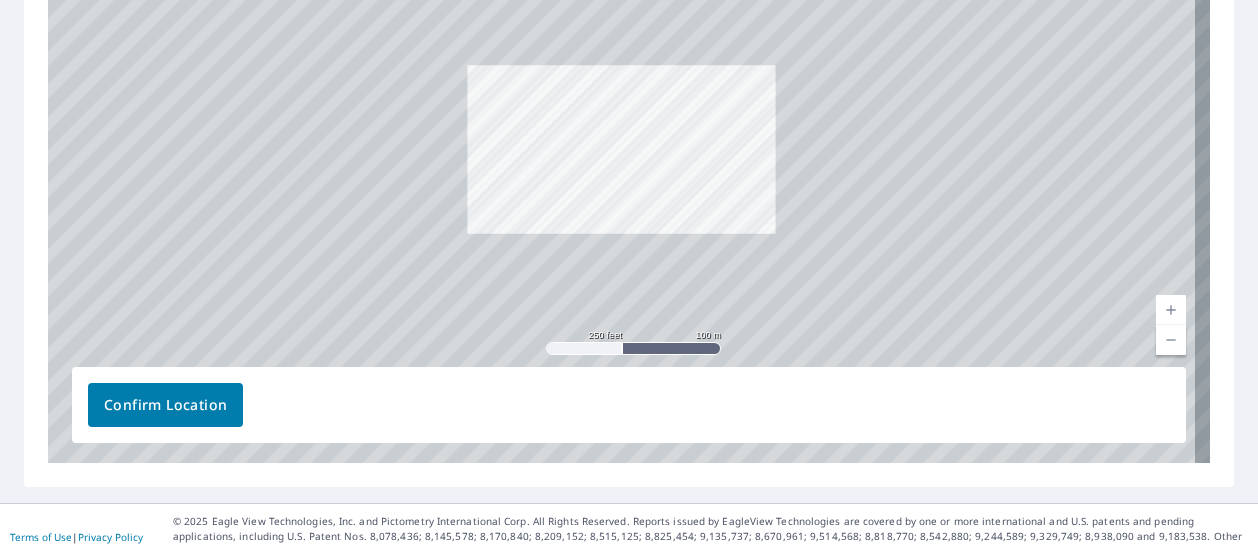 click at bounding box center [1171, 340] 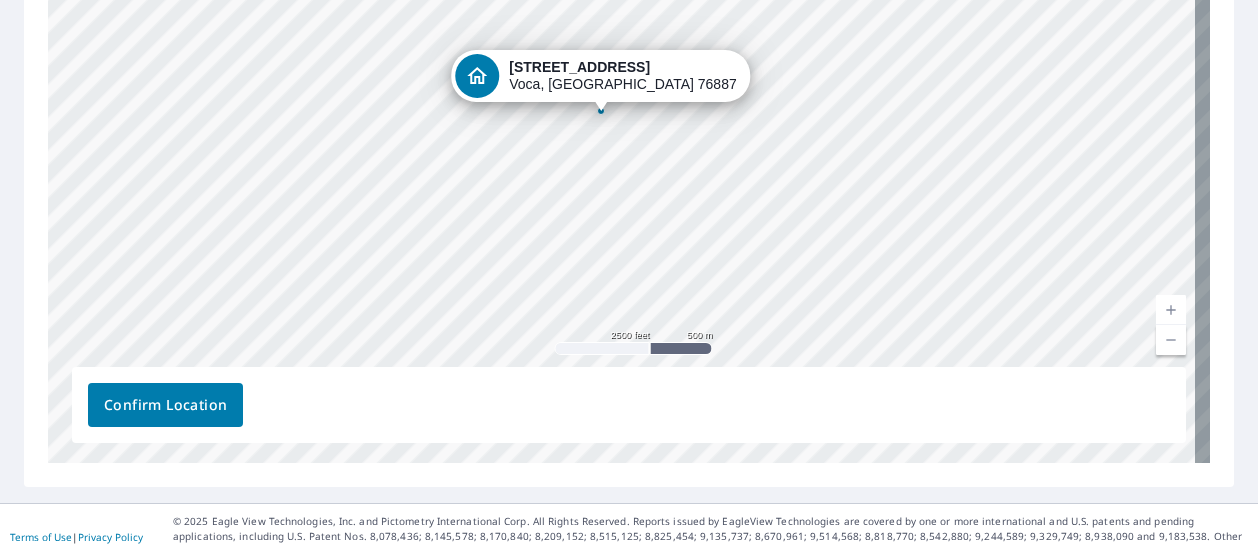 drag, startPoint x: 735, startPoint y: 63, endPoint x: 595, endPoint y: 112, distance: 148.32735 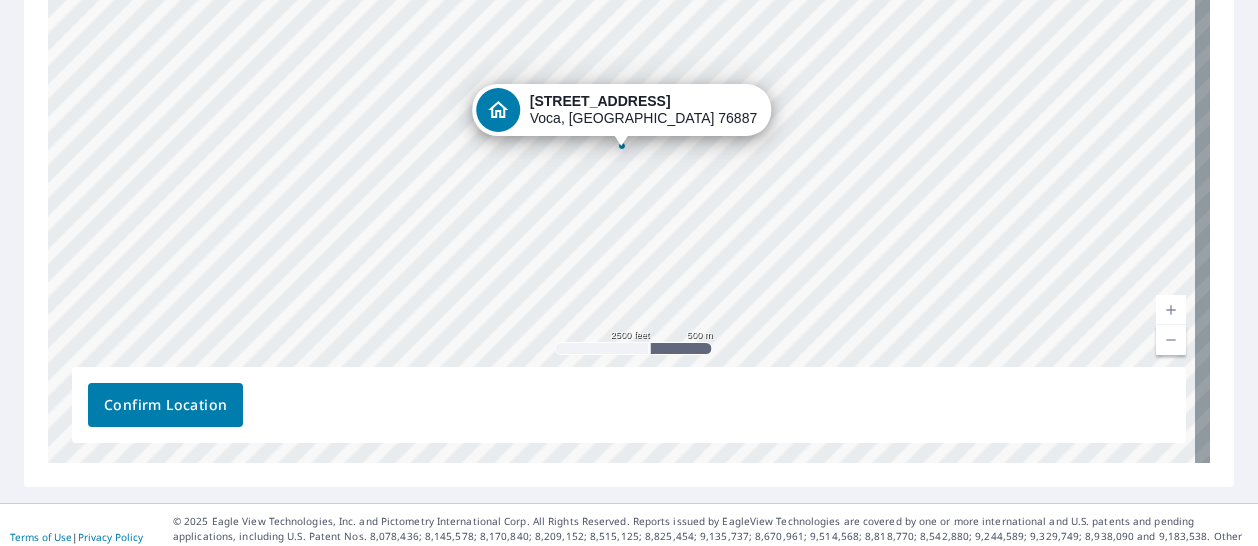click at bounding box center [1171, 310] 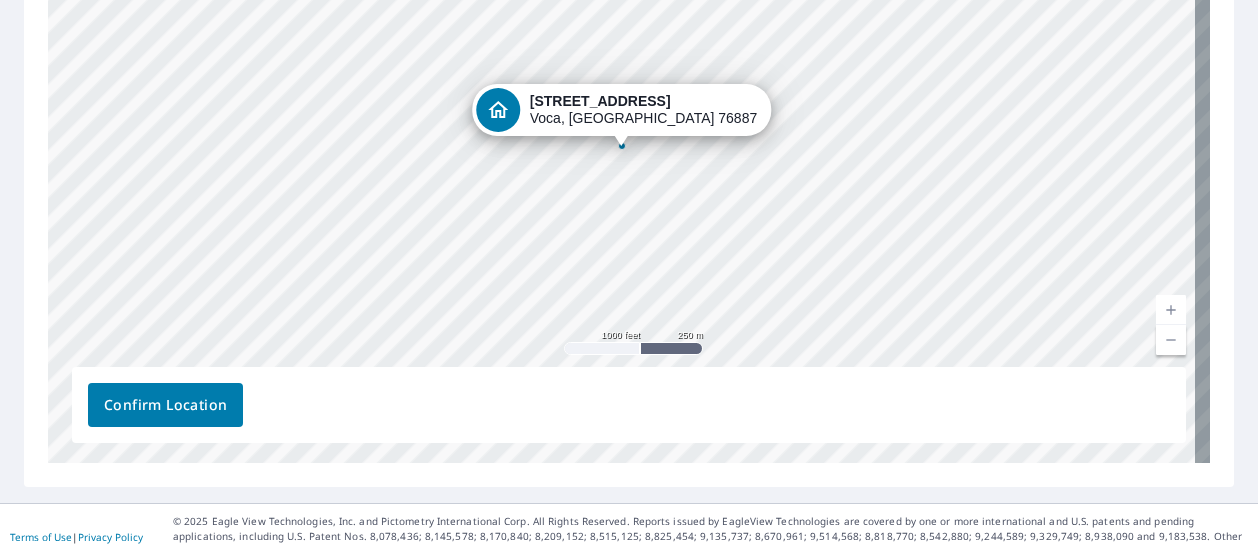 click at bounding box center [1171, 310] 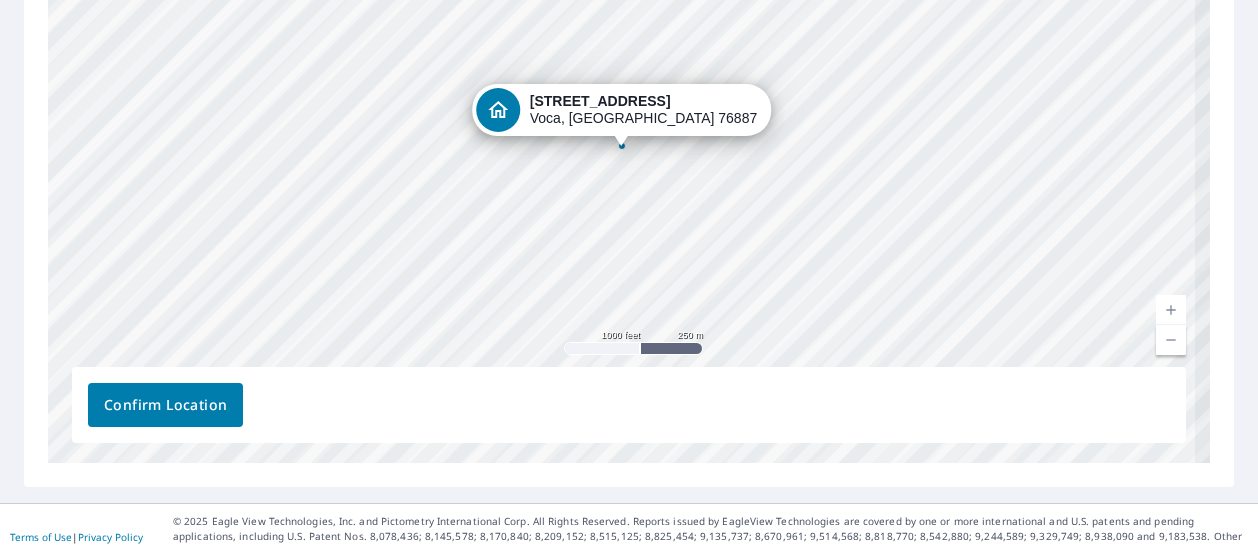 click at bounding box center [1171, 310] 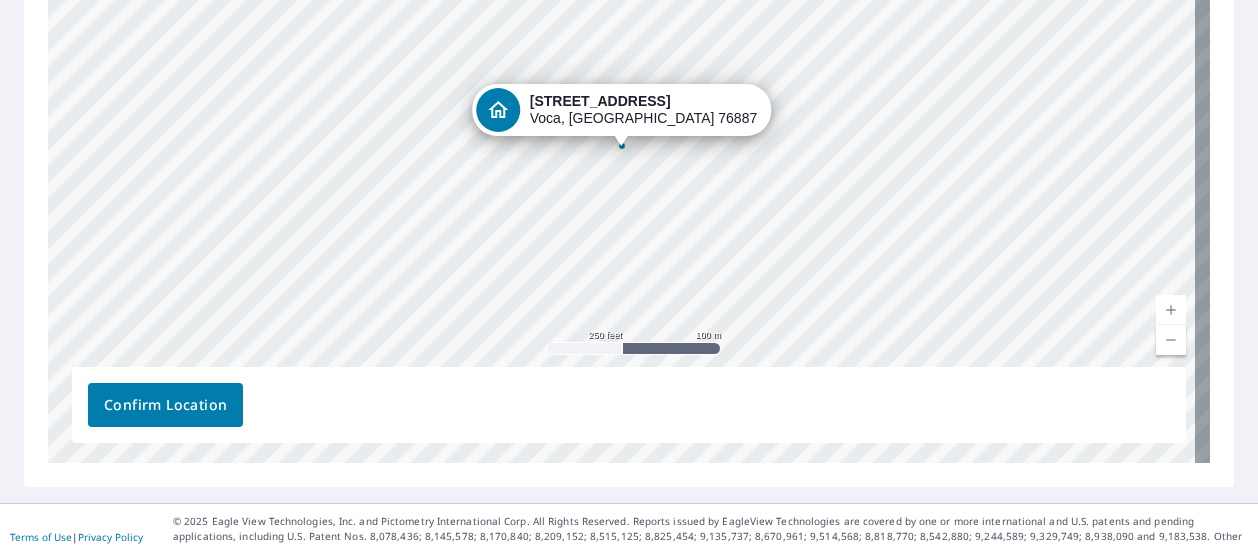 click at bounding box center (1171, 310) 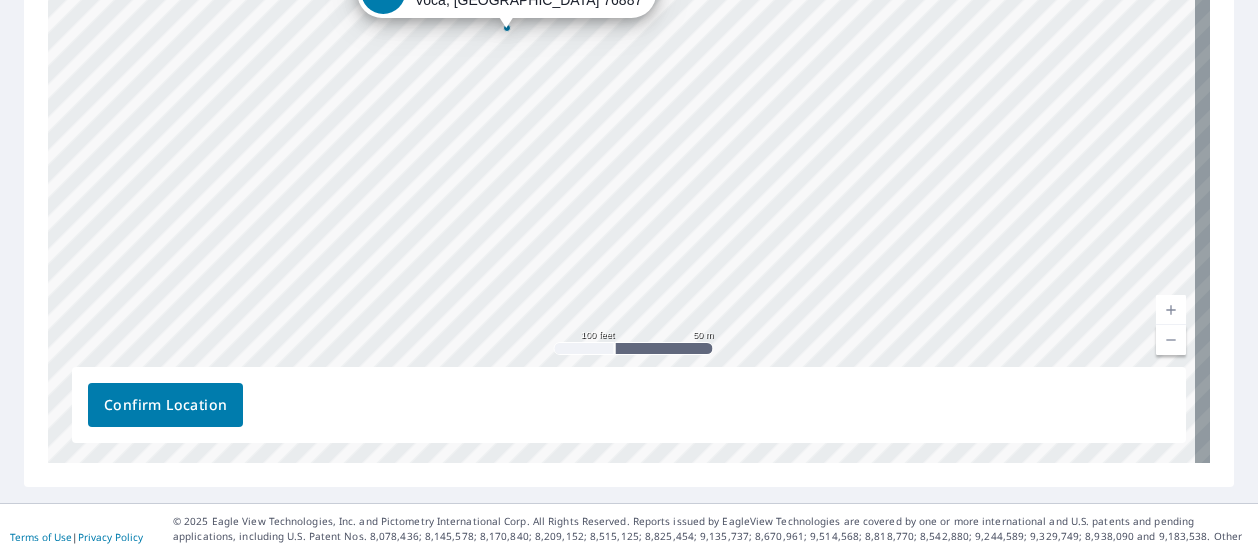drag, startPoint x: 945, startPoint y: 284, endPoint x: 674, endPoint y: 86, distance: 335.62628 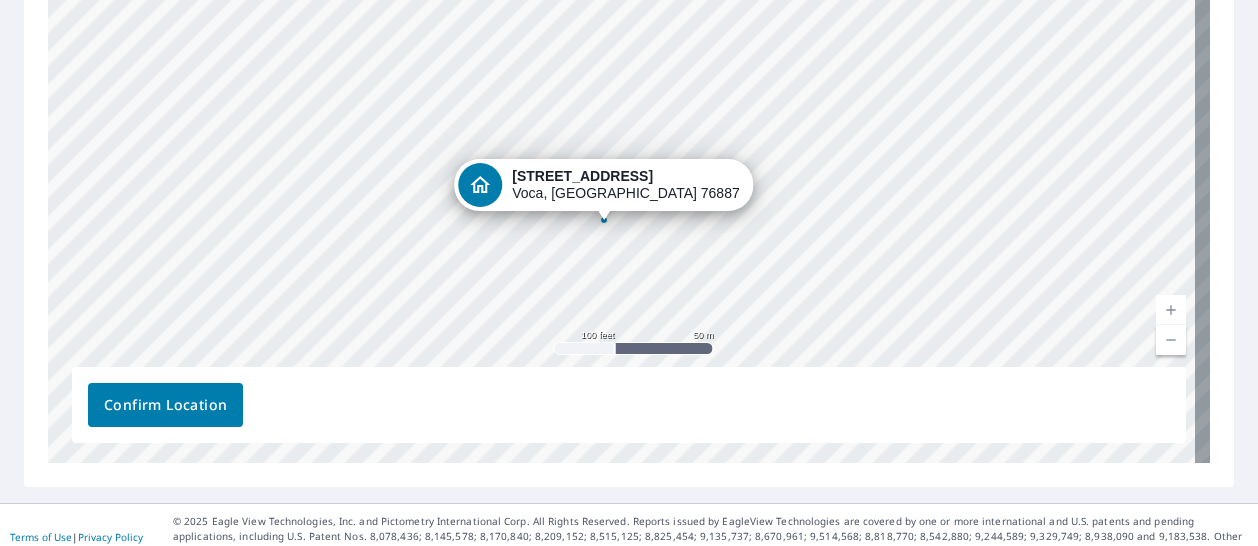 drag, startPoint x: 504, startPoint y: 23, endPoint x: 601, endPoint y: 211, distance: 211.54904 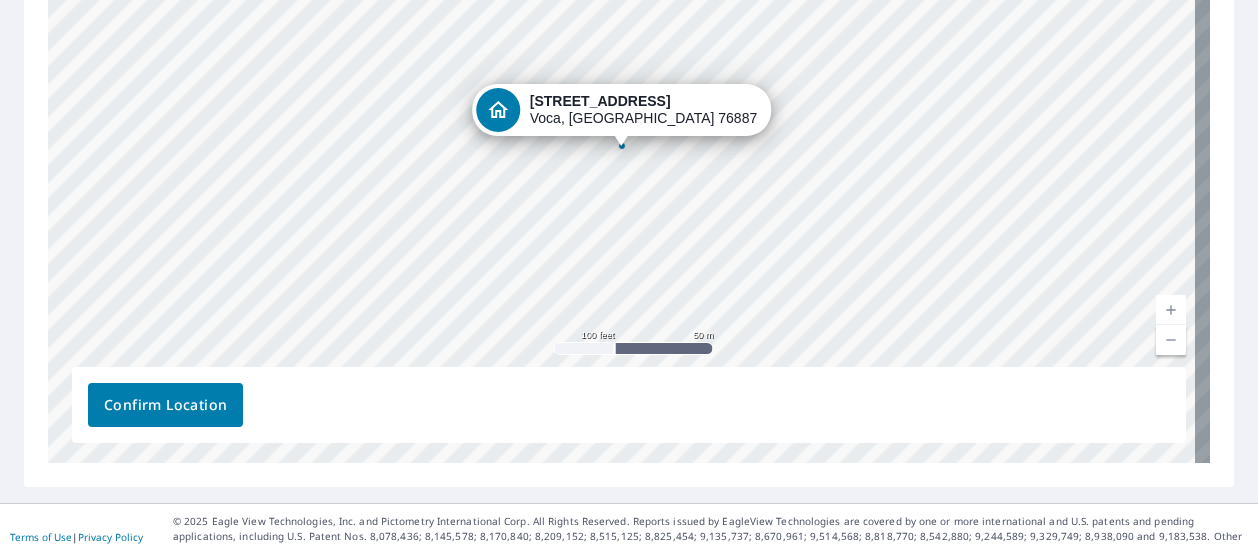 click on "Confirm Location" at bounding box center (165, 405) 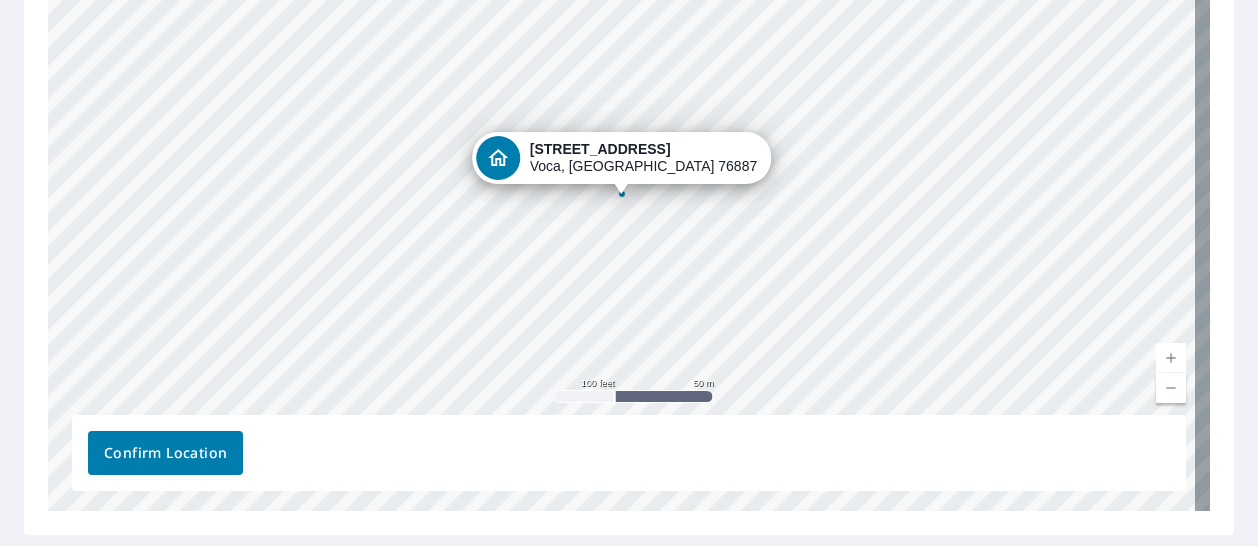 scroll, scrollTop: 500, scrollLeft: 0, axis: vertical 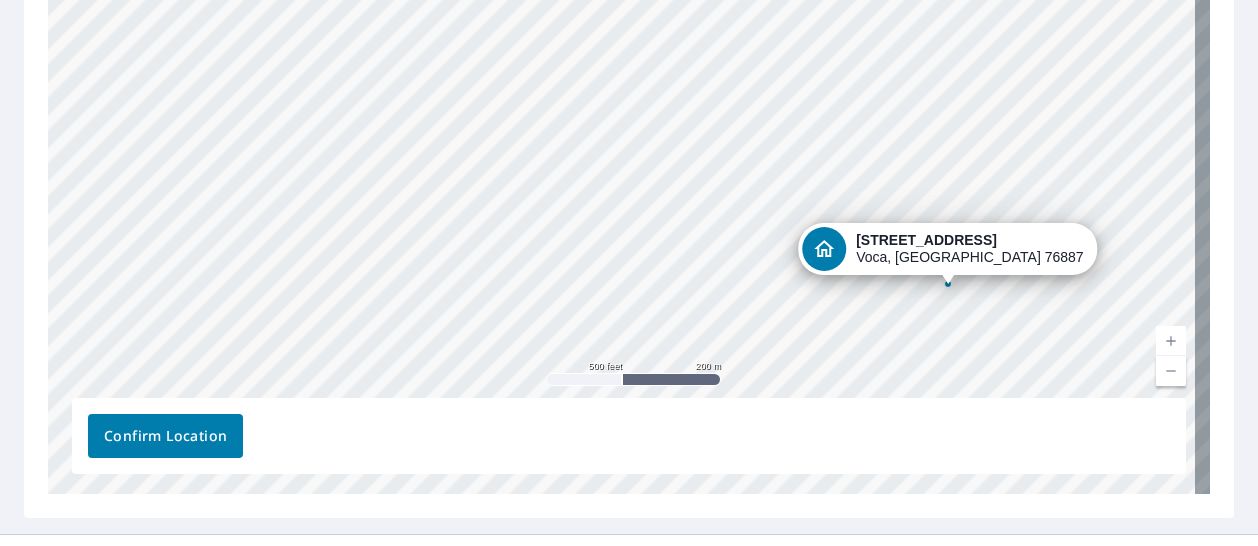 click on "Confirm Location" at bounding box center (165, 436) 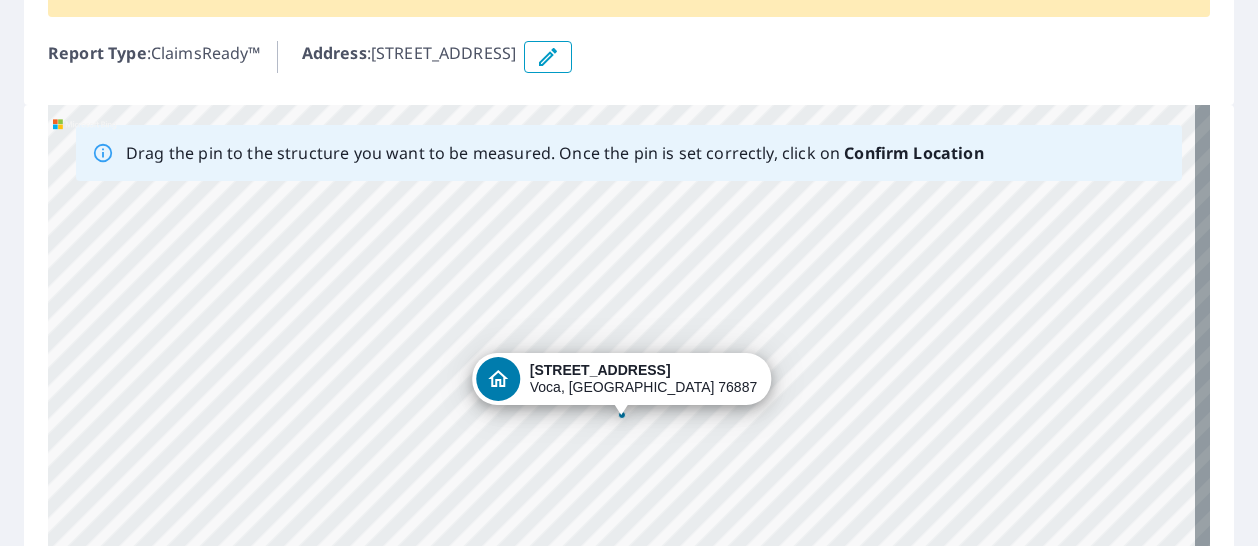 scroll, scrollTop: 0, scrollLeft: 0, axis: both 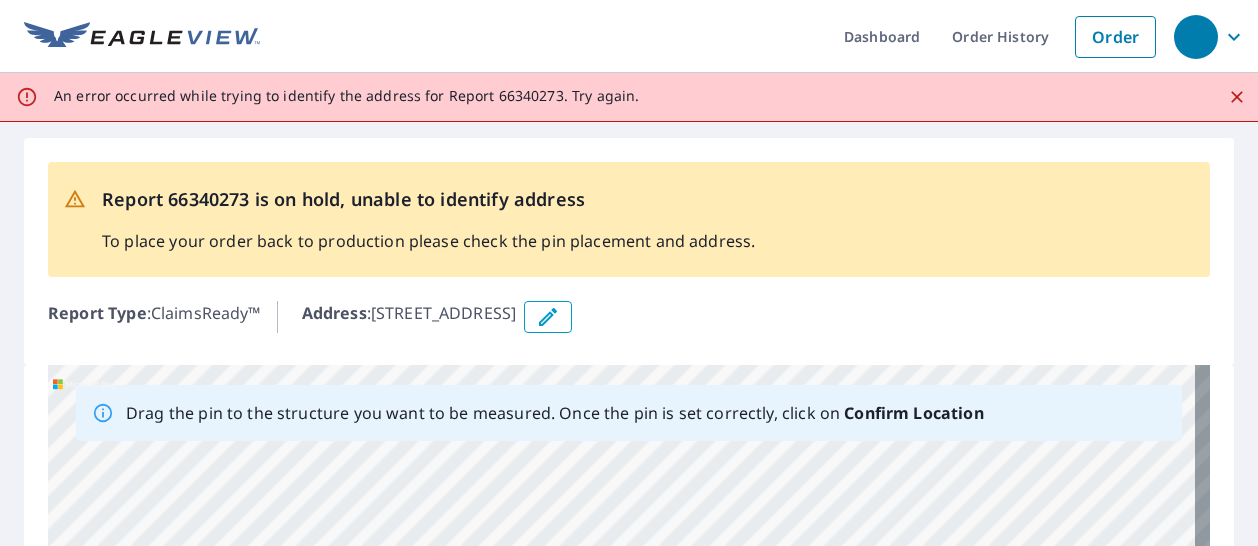 click 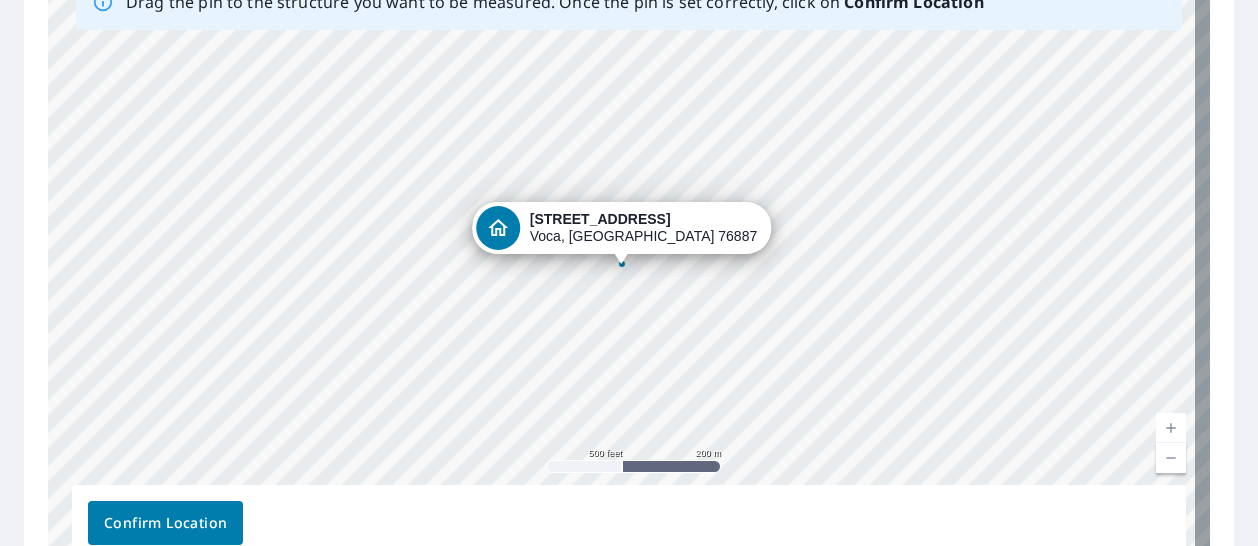 scroll, scrollTop: 488, scrollLeft: 0, axis: vertical 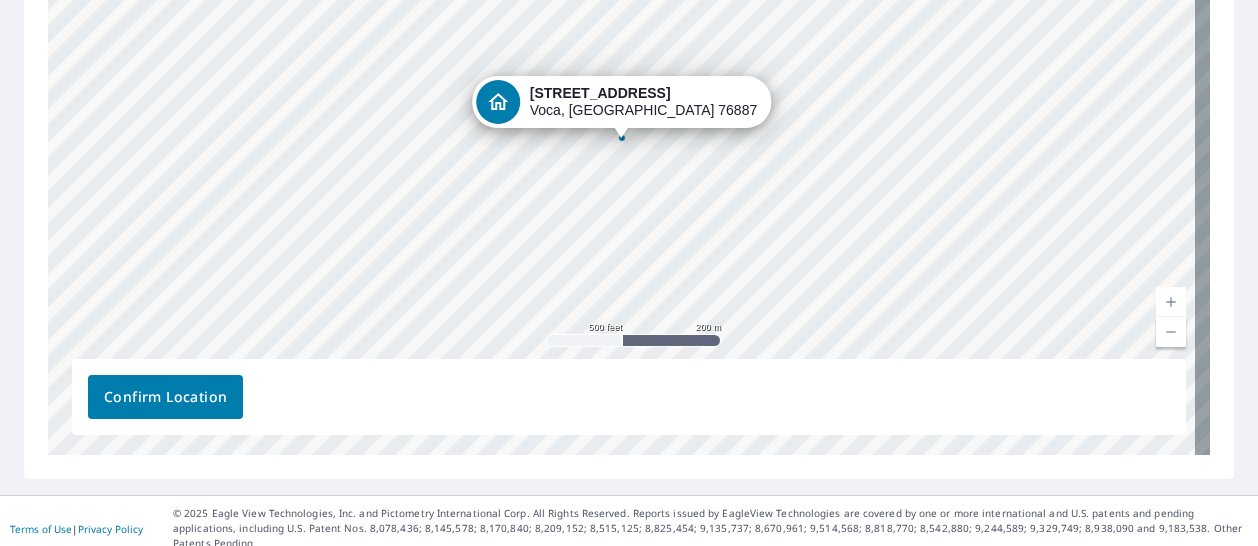 click on "Confirm Location" at bounding box center [165, 397] 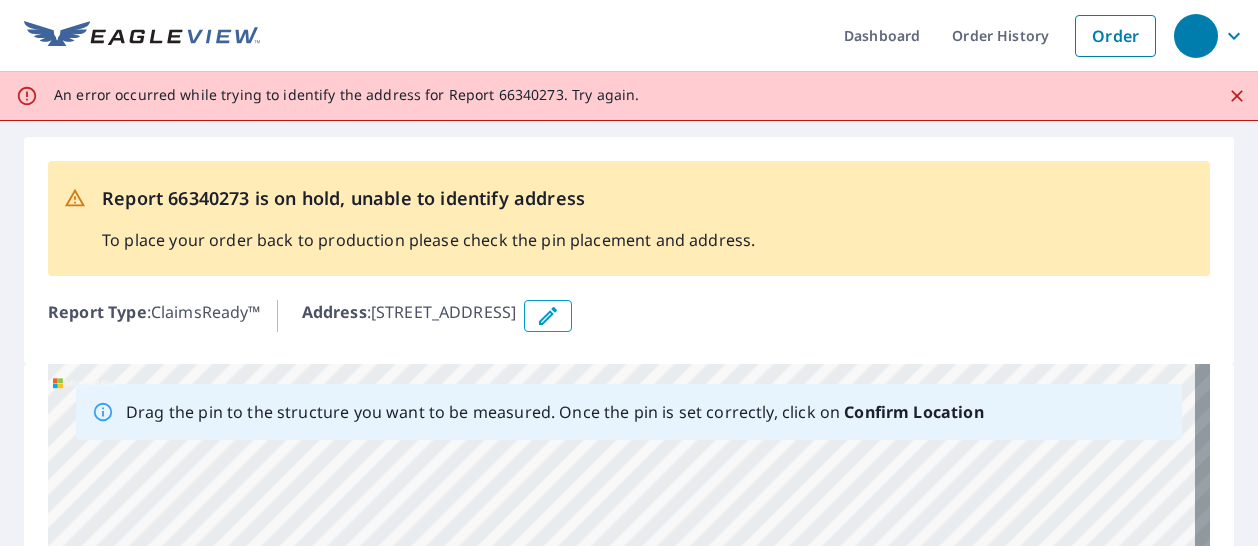 scroll, scrollTop: 0, scrollLeft: 0, axis: both 